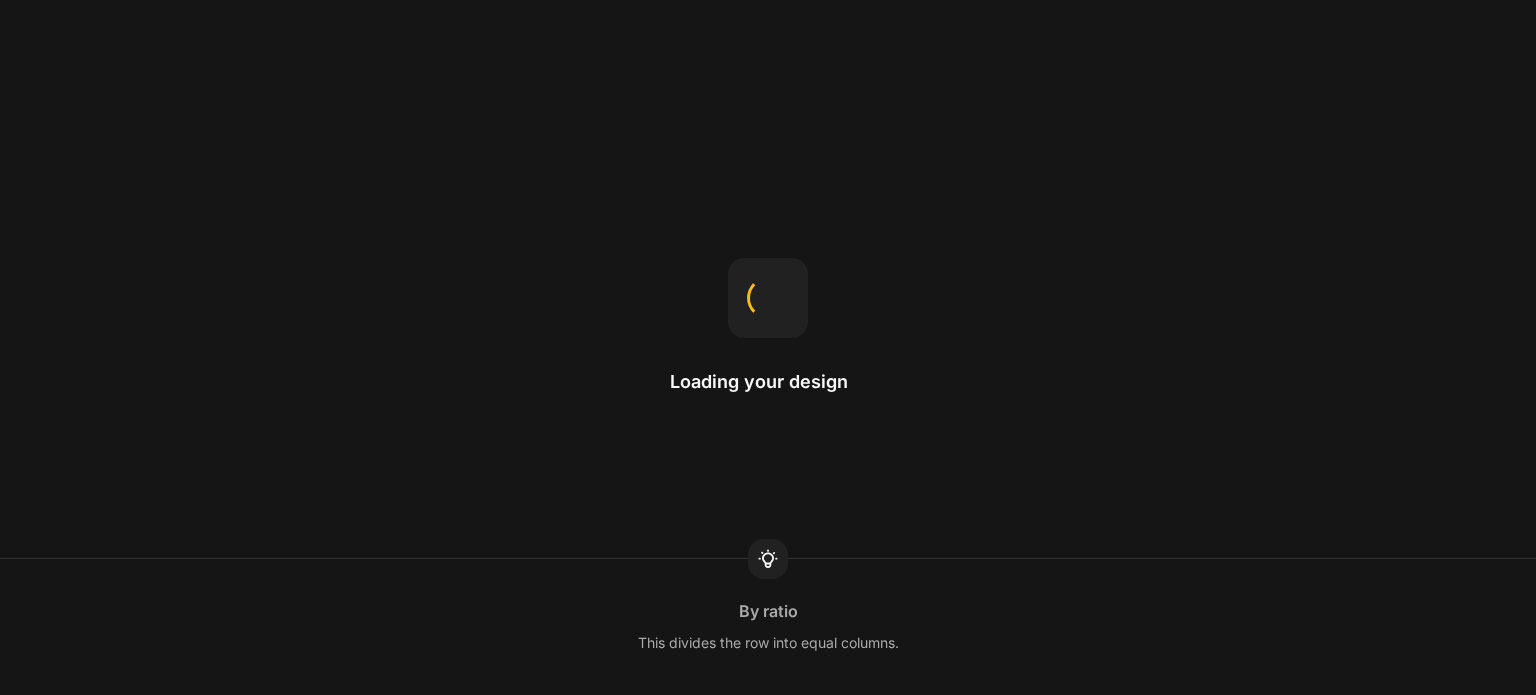 scroll, scrollTop: 0, scrollLeft: 0, axis: both 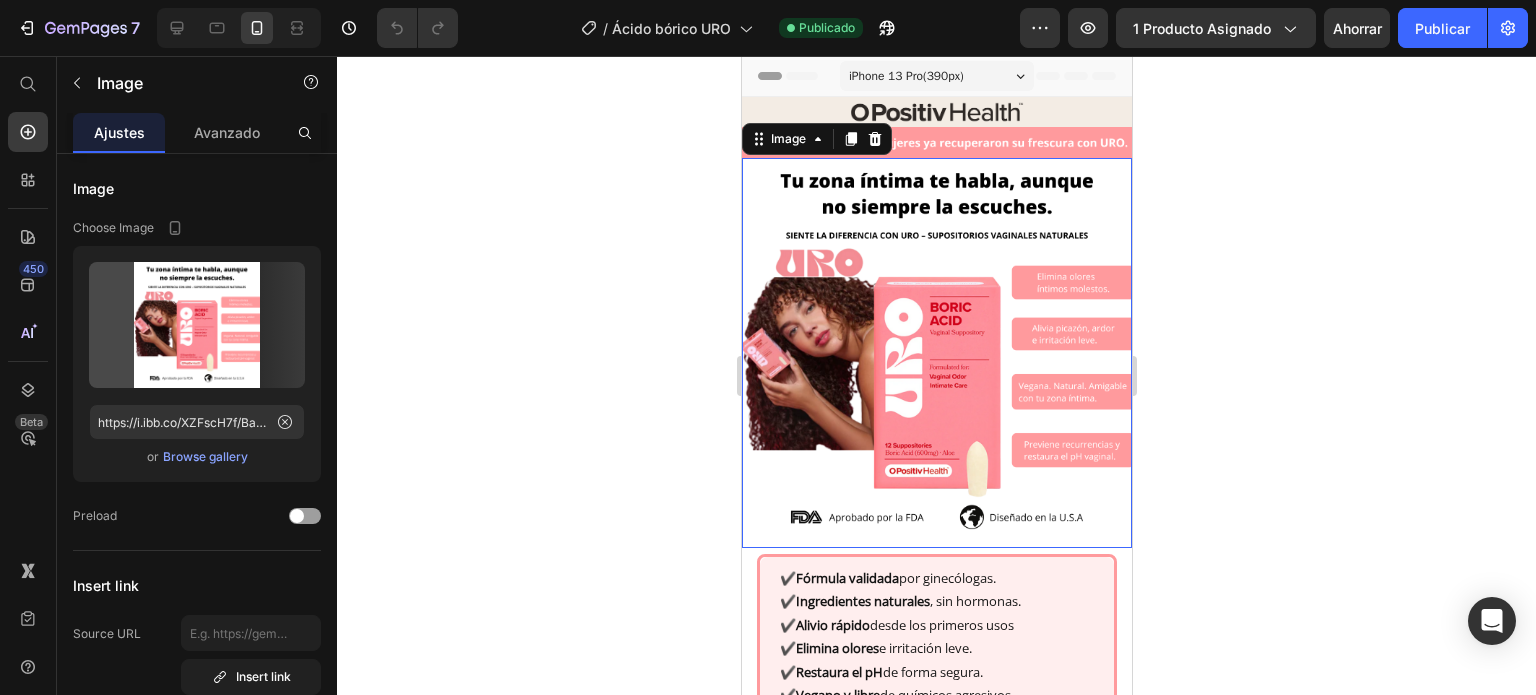 click at bounding box center (936, 353) 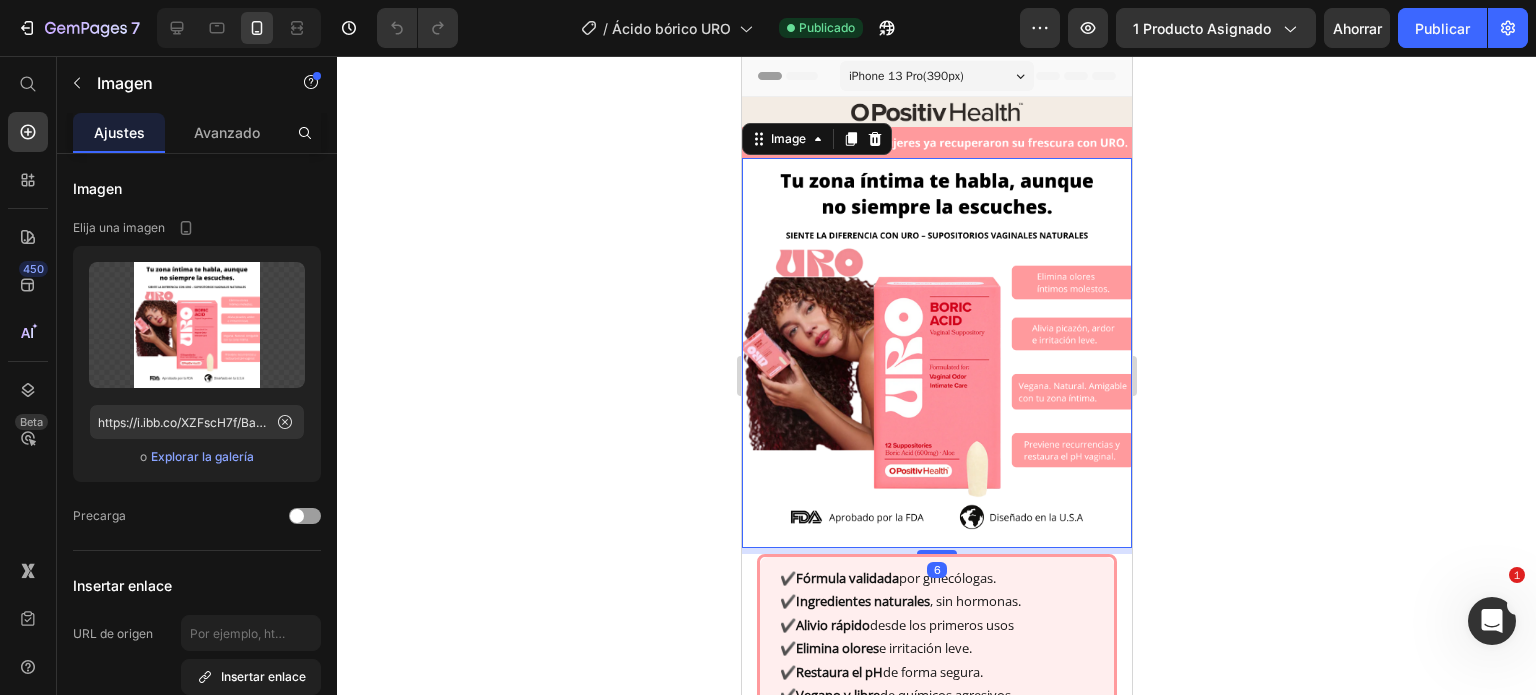 scroll, scrollTop: 0, scrollLeft: 0, axis: both 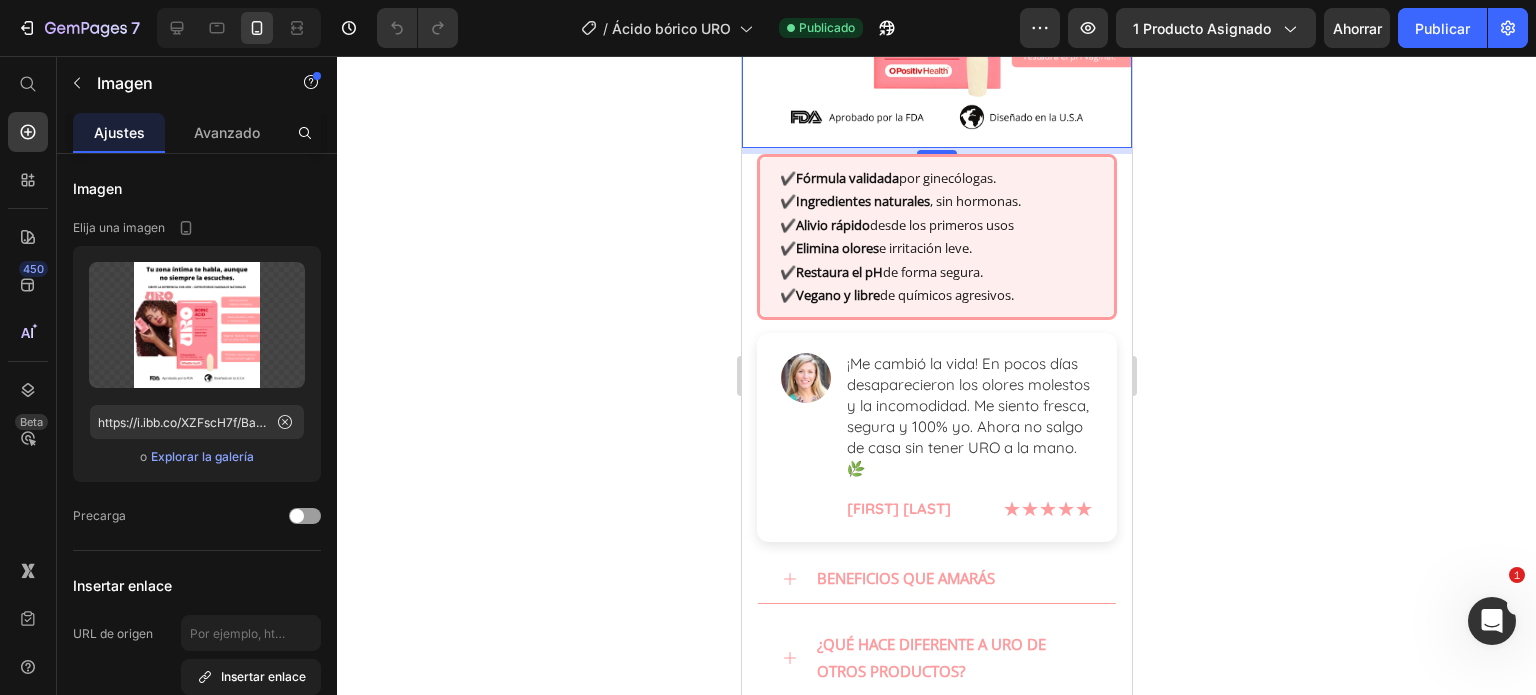 click 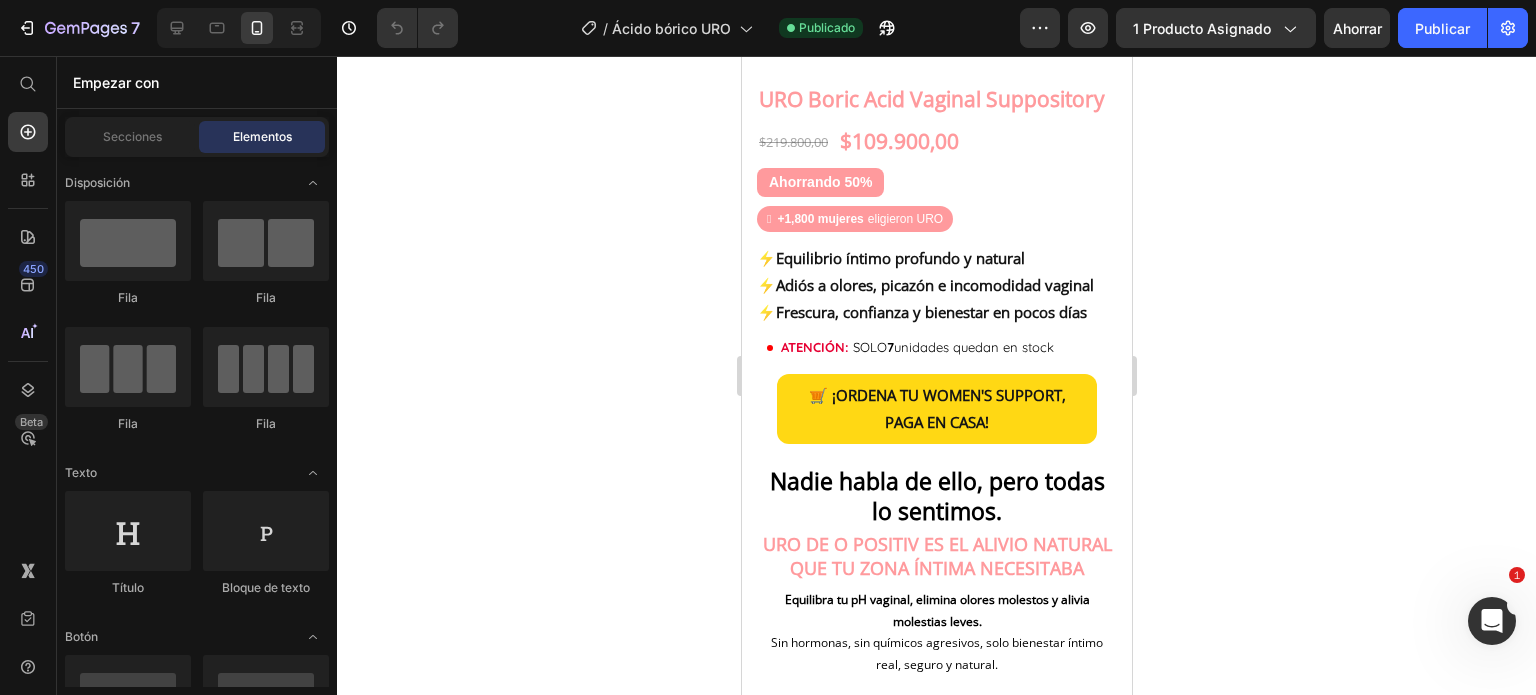 scroll, scrollTop: 1600, scrollLeft: 0, axis: vertical 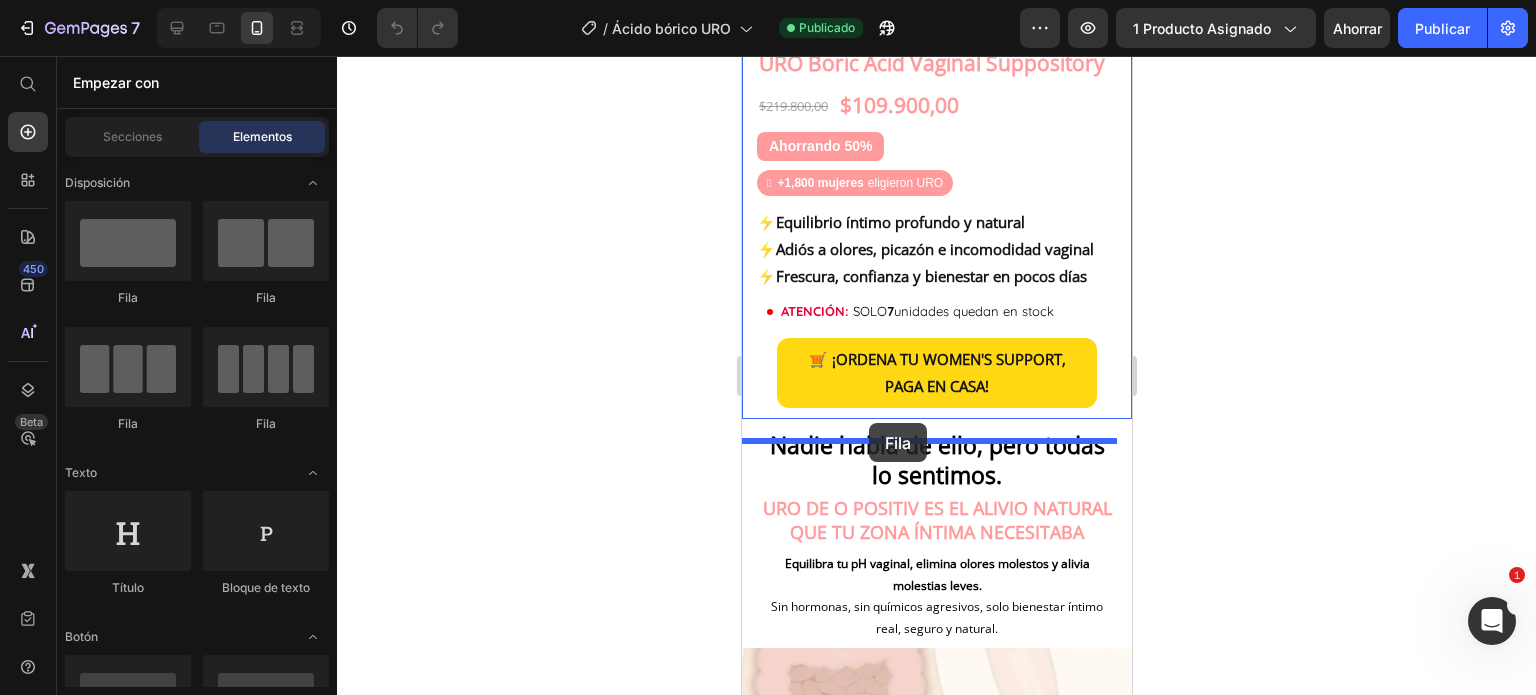 drag, startPoint x: 831, startPoint y: 320, endPoint x: 868, endPoint y: 423, distance: 109.444046 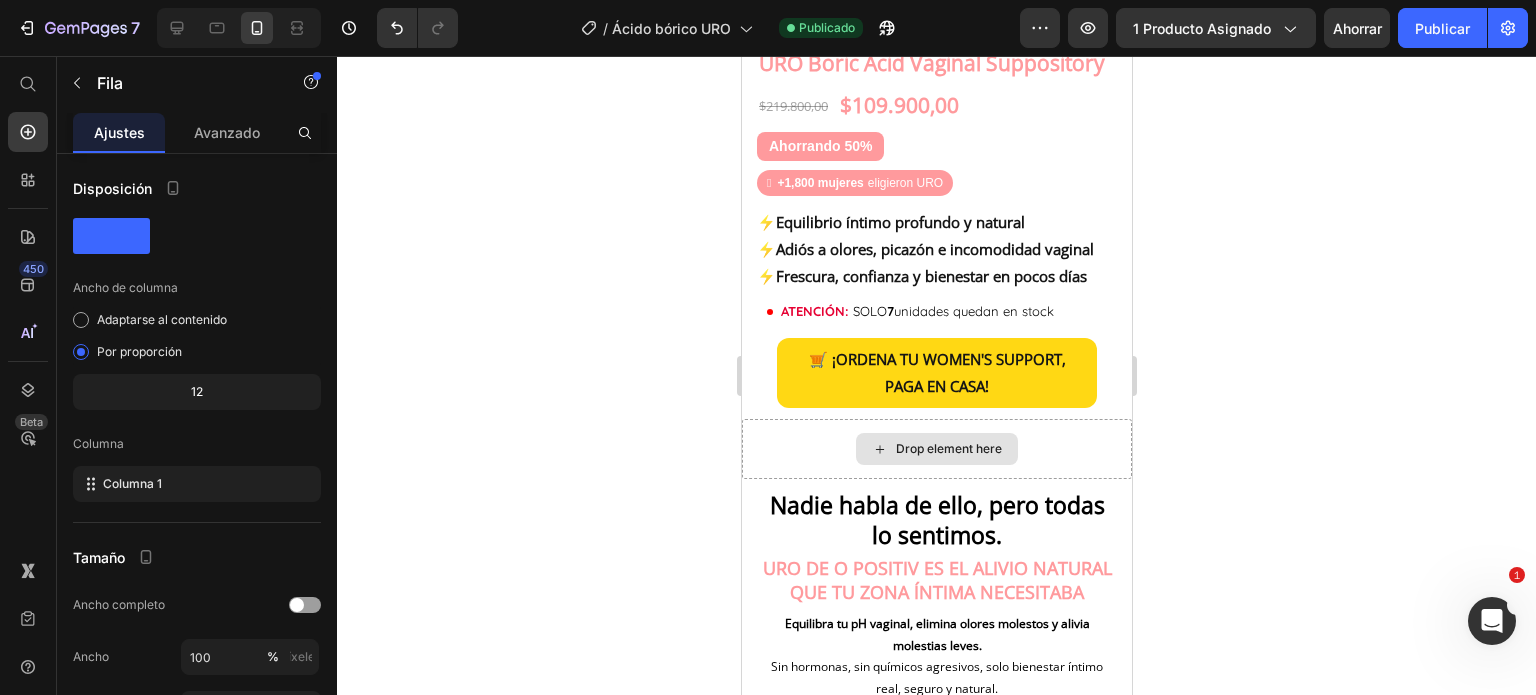 click on "Drop element here" at bounding box center [936, 449] 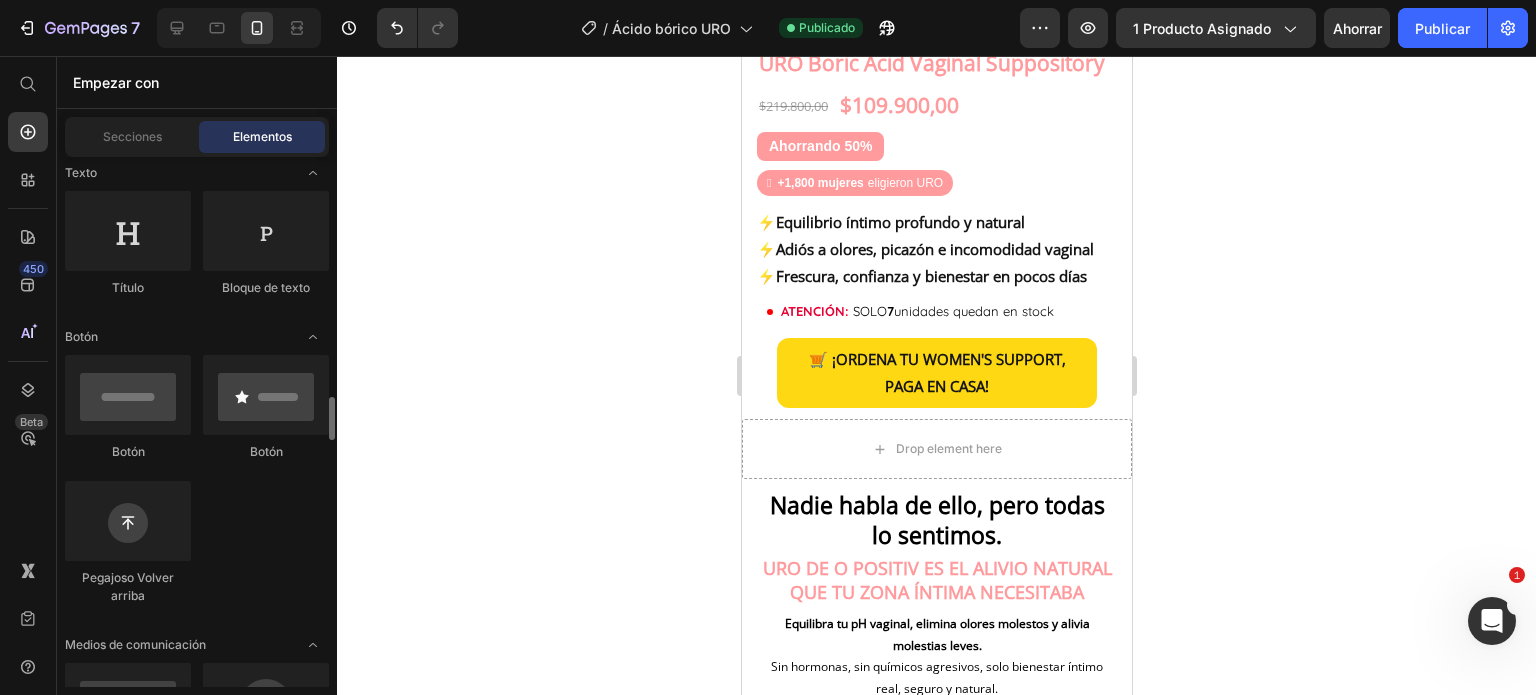 scroll, scrollTop: 500, scrollLeft: 0, axis: vertical 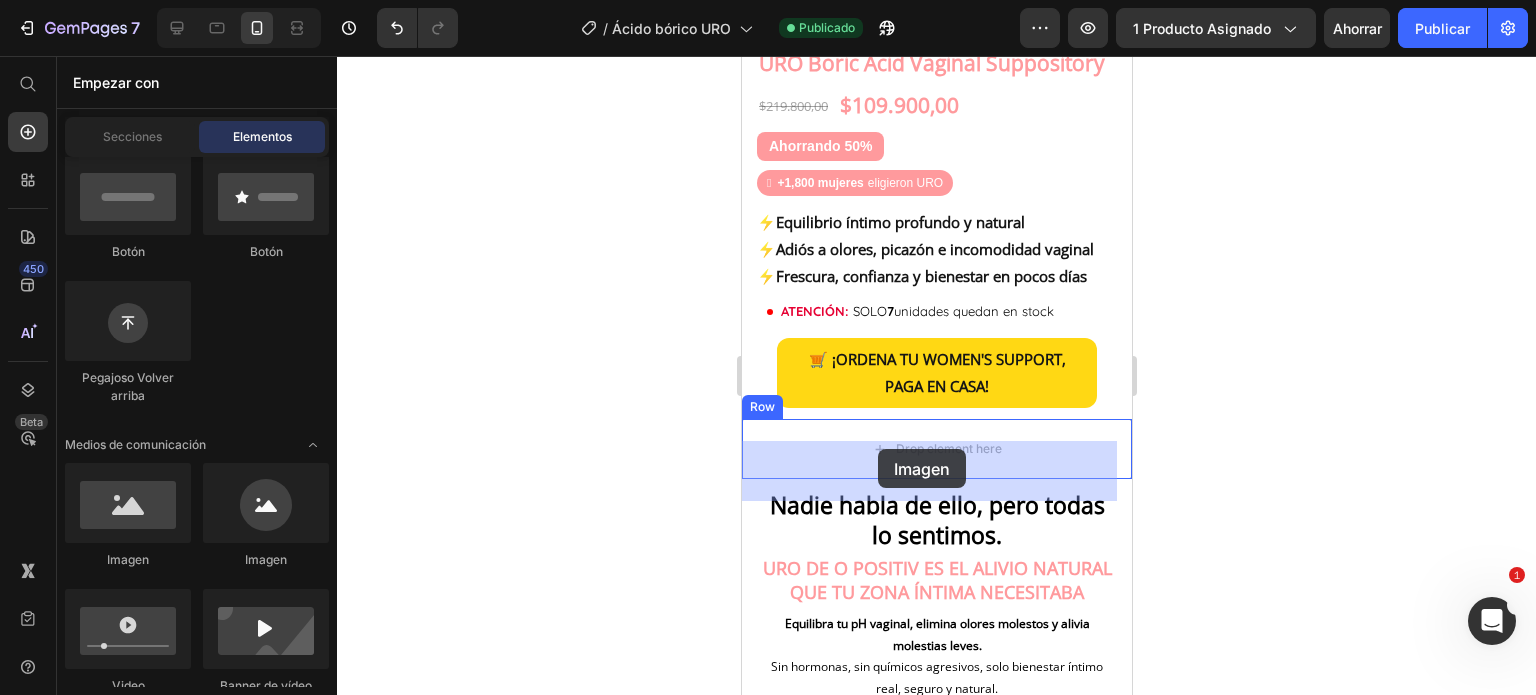 drag, startPoint x: 897, startPoint y: 566, endPoint x: 877, endPoint y: 449, distance: 118.69709 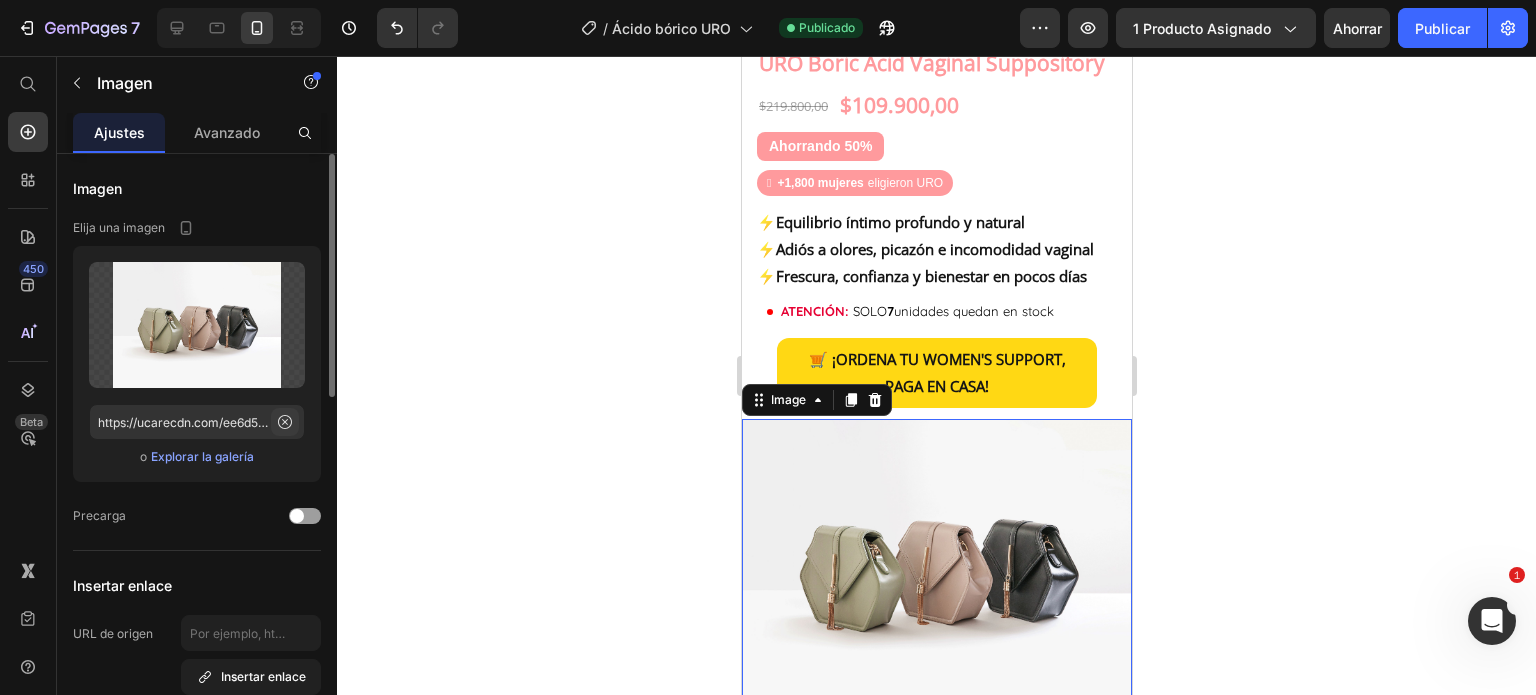 click 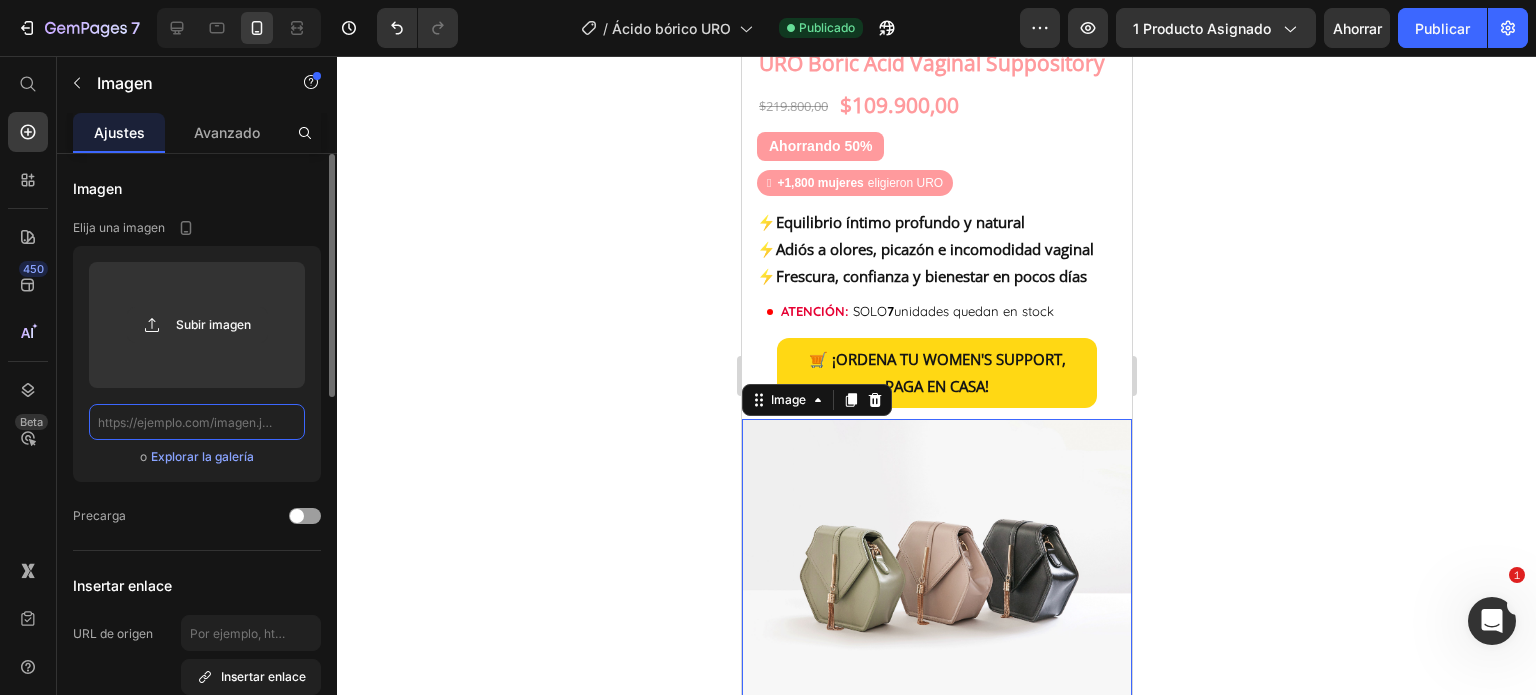 scroll, scrollTop: 0, scrollLeft: 0, axis: both 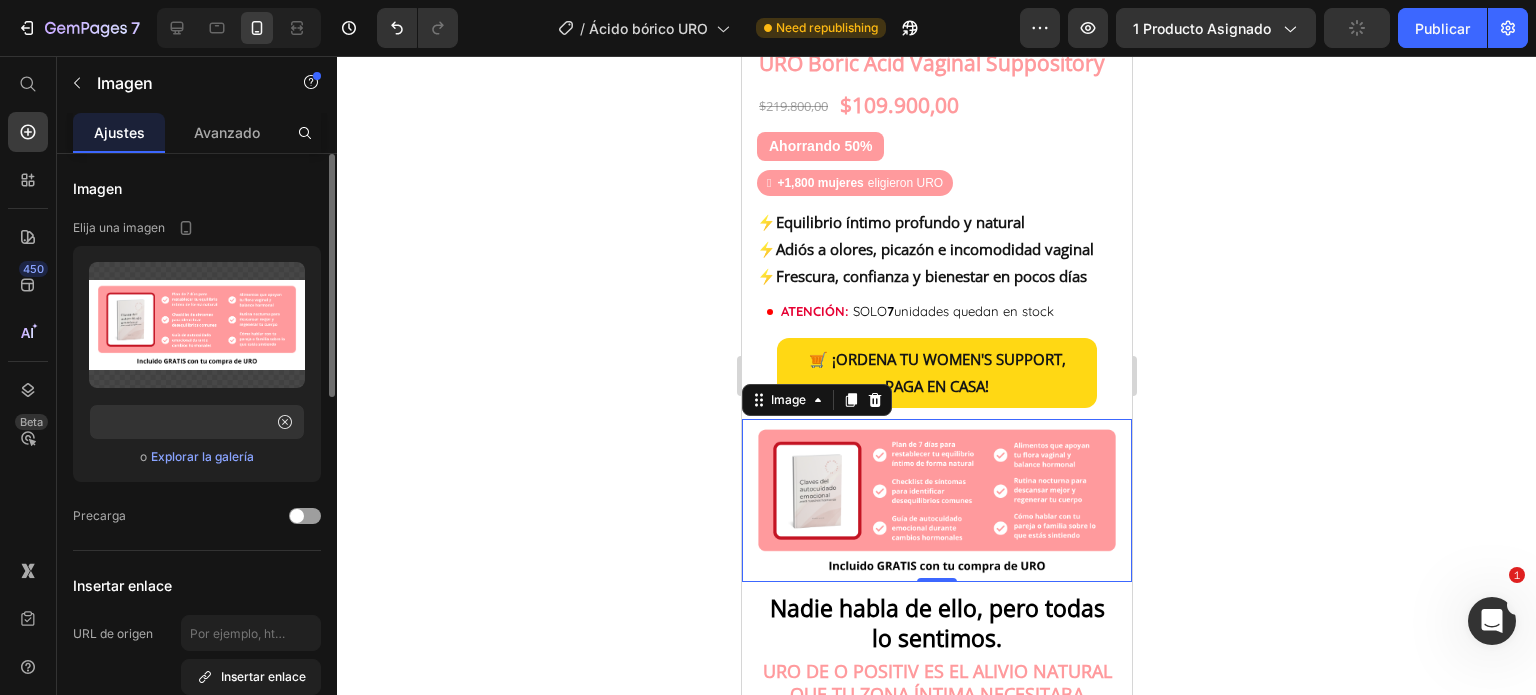 click 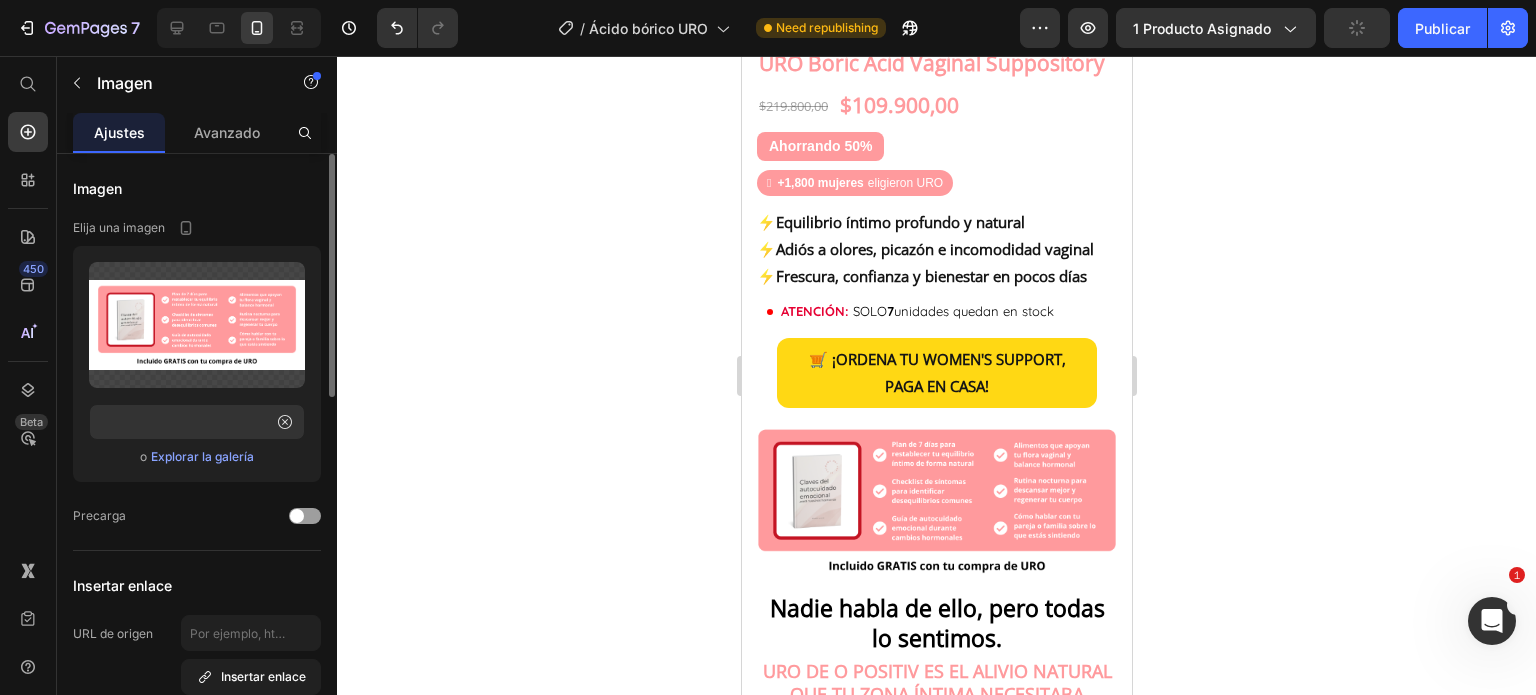 scroll, scrollTop: 0, scrollLeft: 0, axis: both 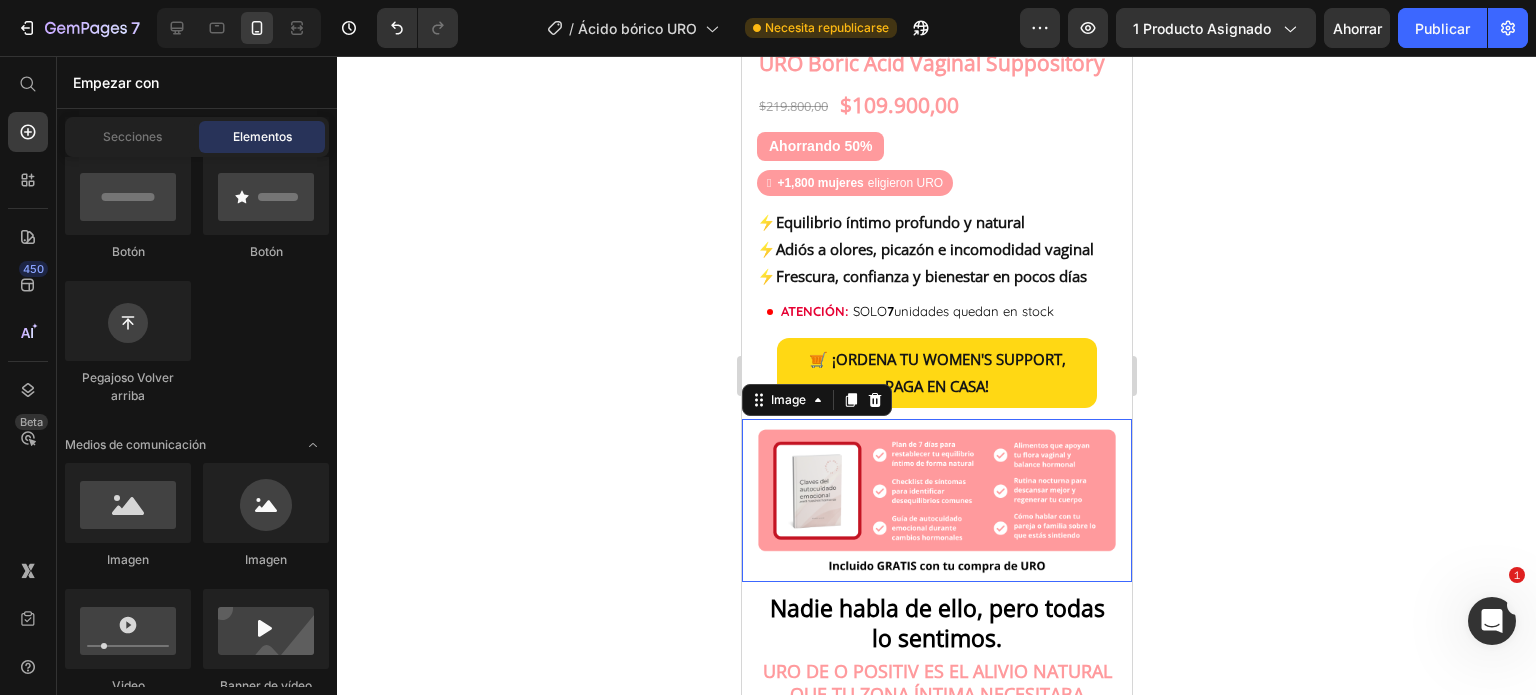 click at bounding box center [936, 500] 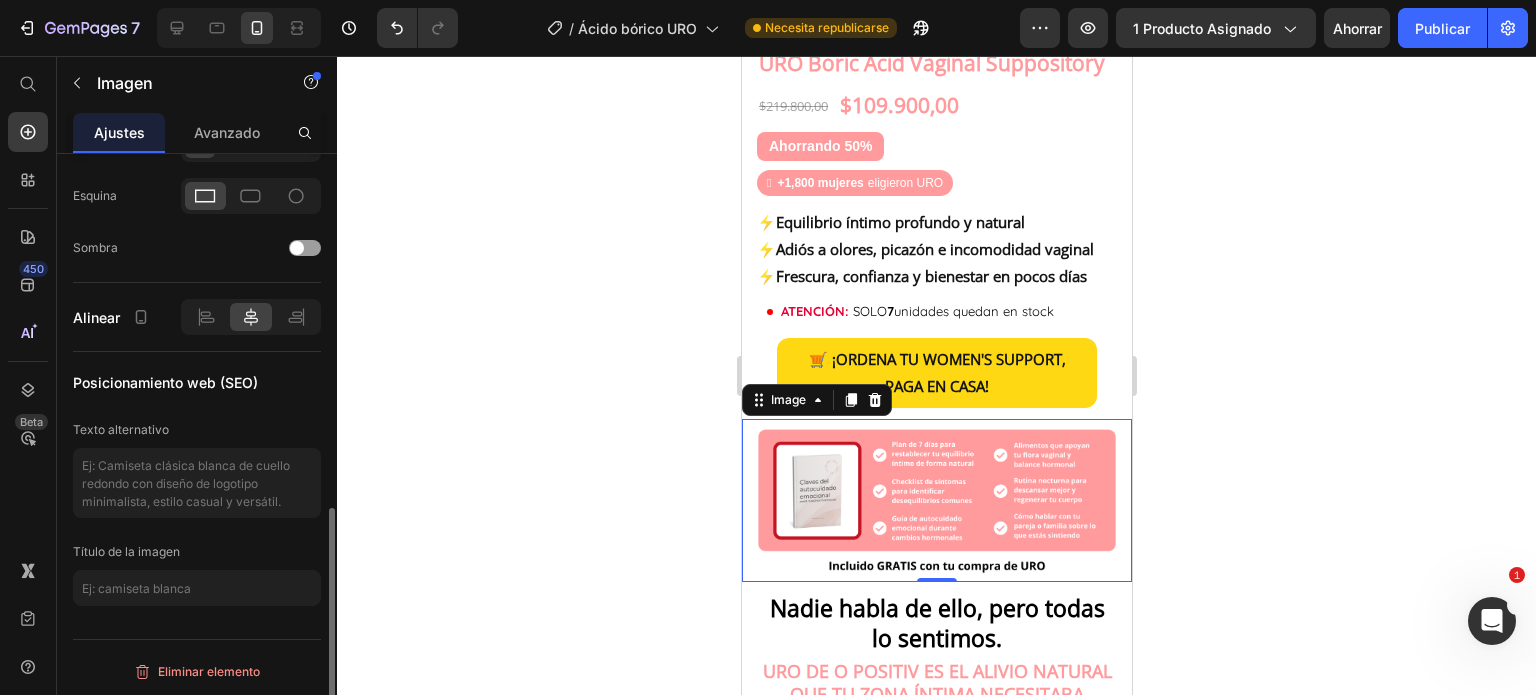 scroll, scrollTop: 471, scrollLeft: 0, axis: vertical 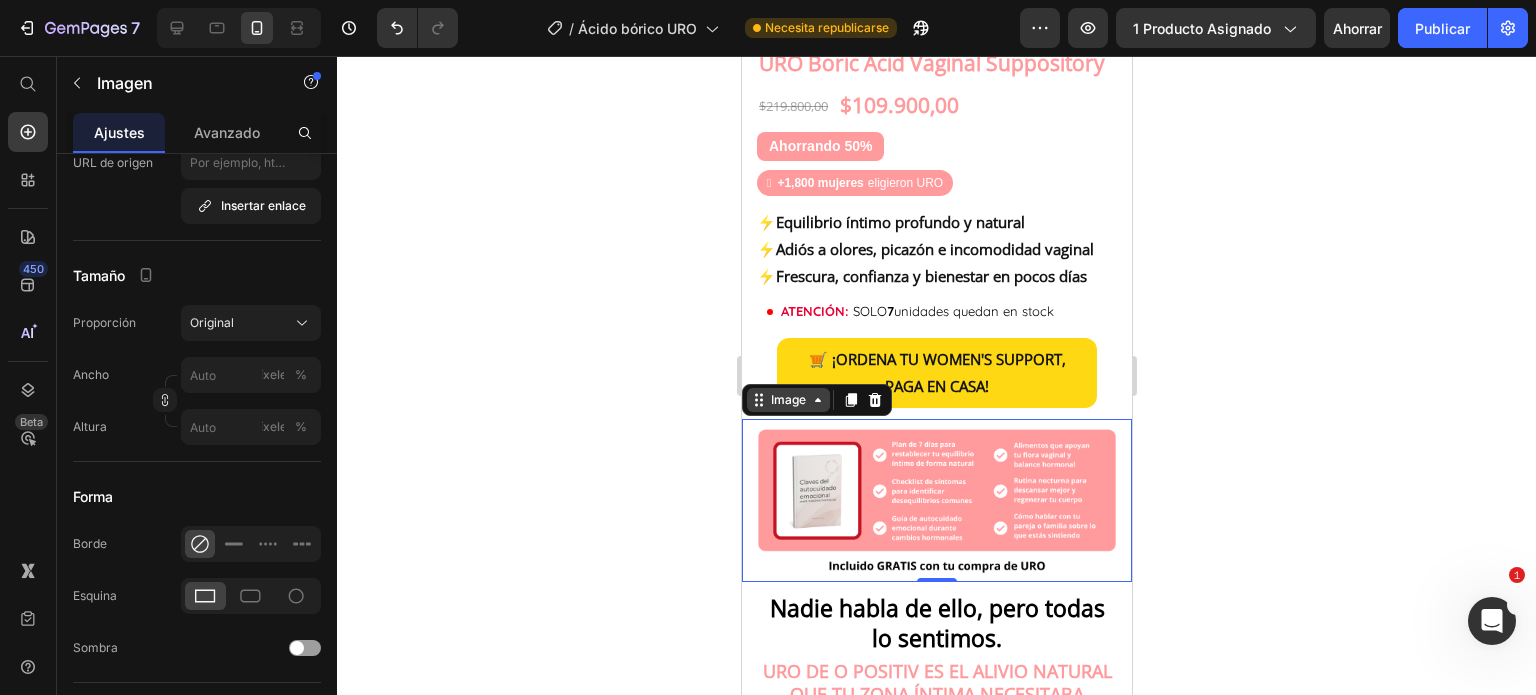 click on "Image" at bounding box center [787, 400] 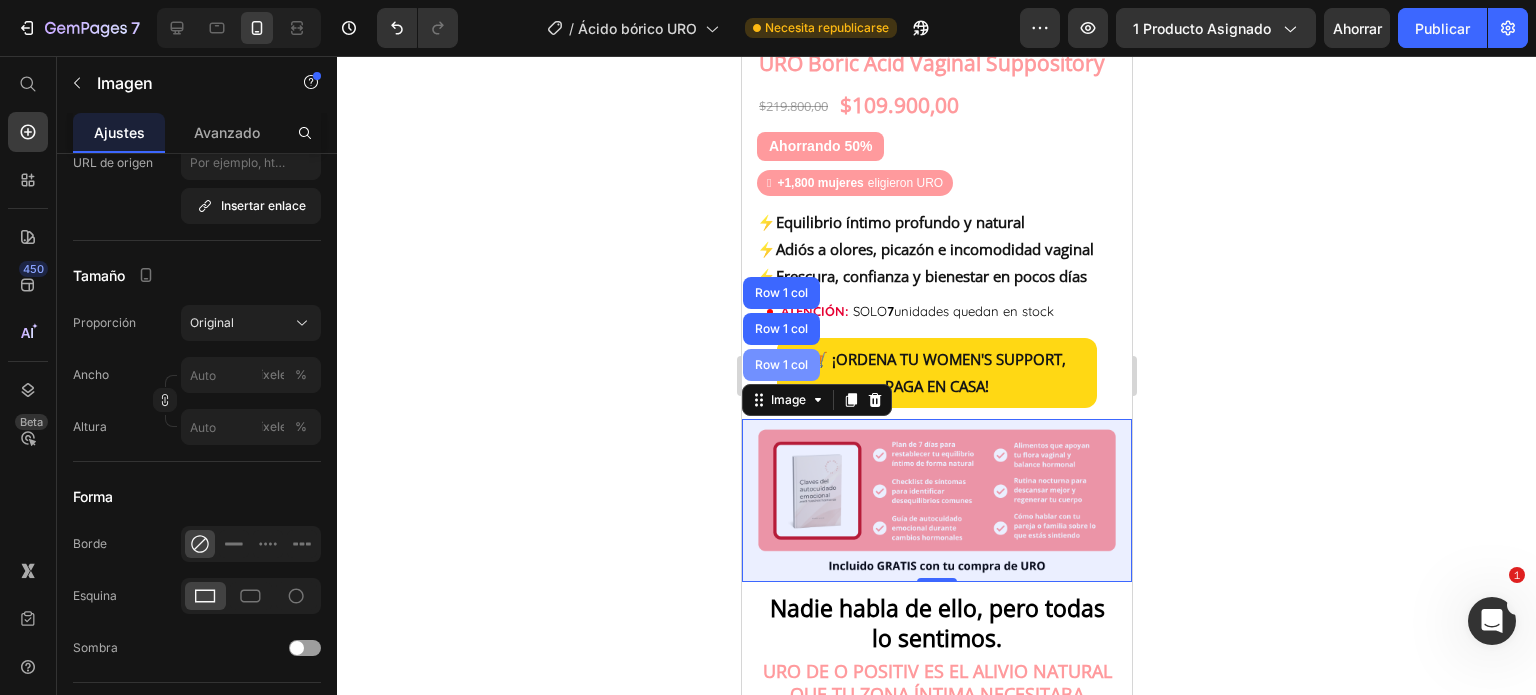click on "Row 1 col" at bounding box center [780, 365] 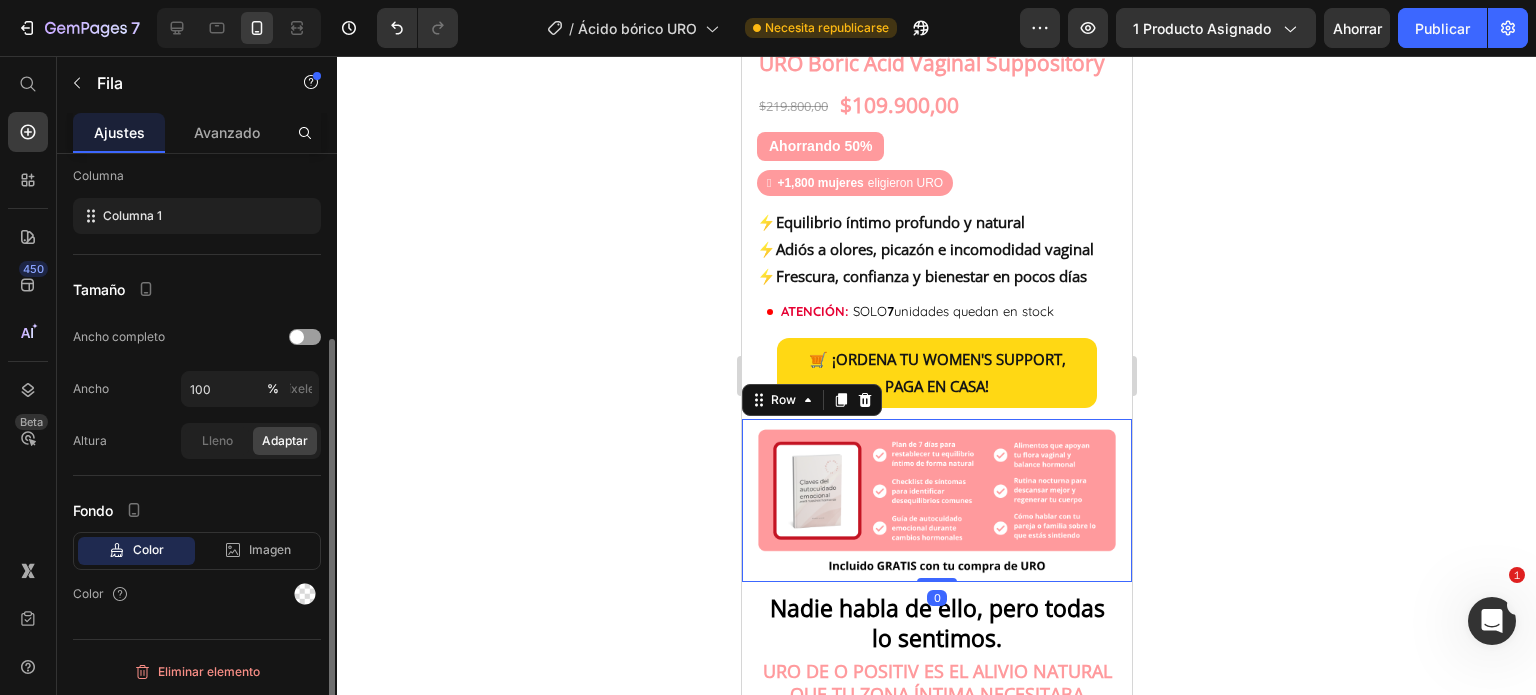 scroll, scrollTop: 0, scrollLeft: 0, axis: both 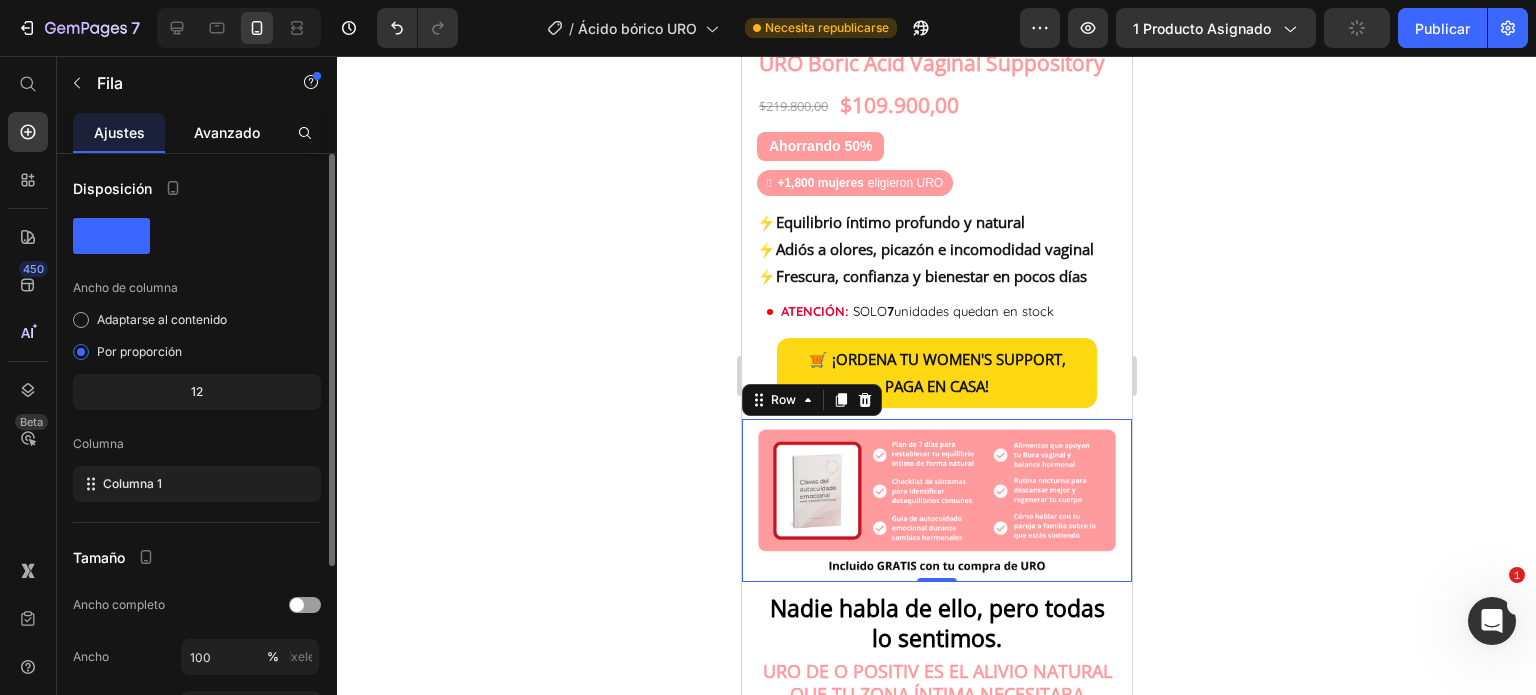 click on "Avanzado" 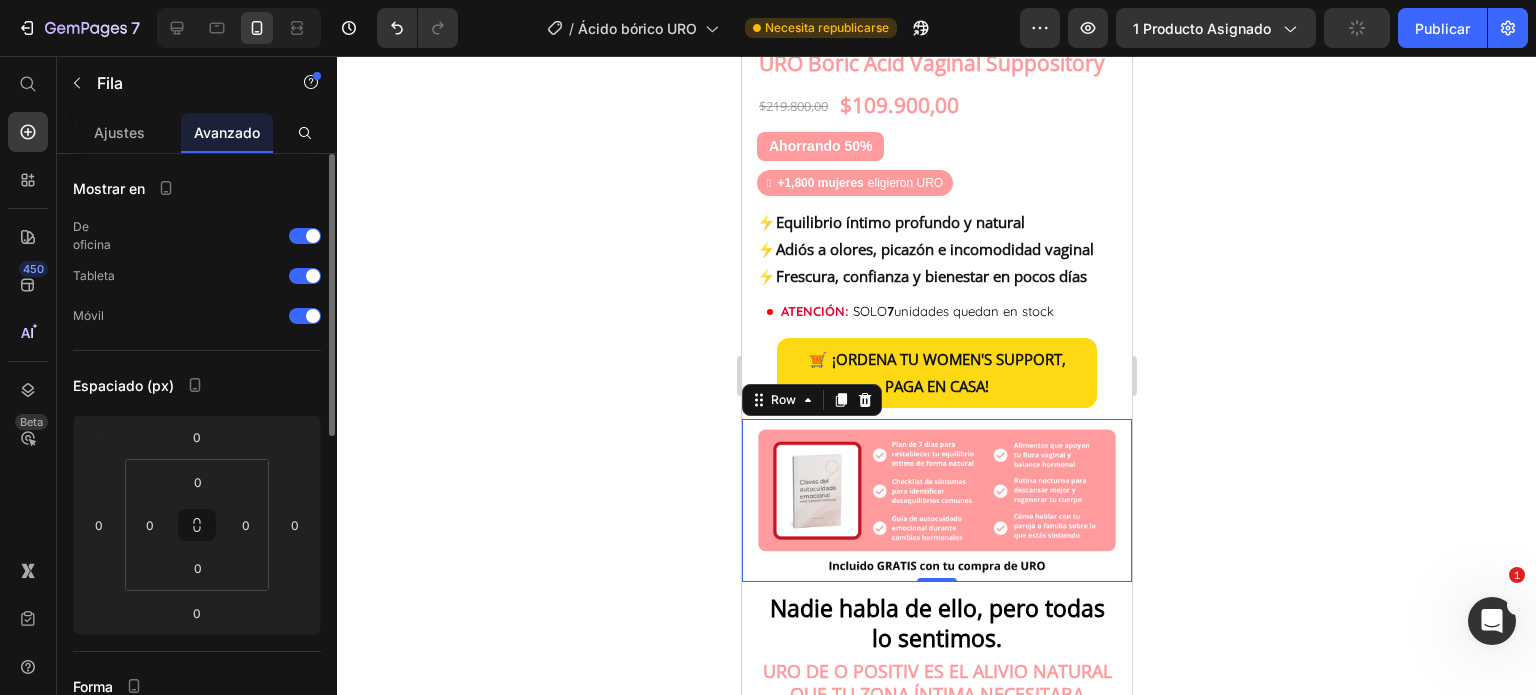 scroll, scrollTop: 500, scrollLeft: 0, axis: vertical 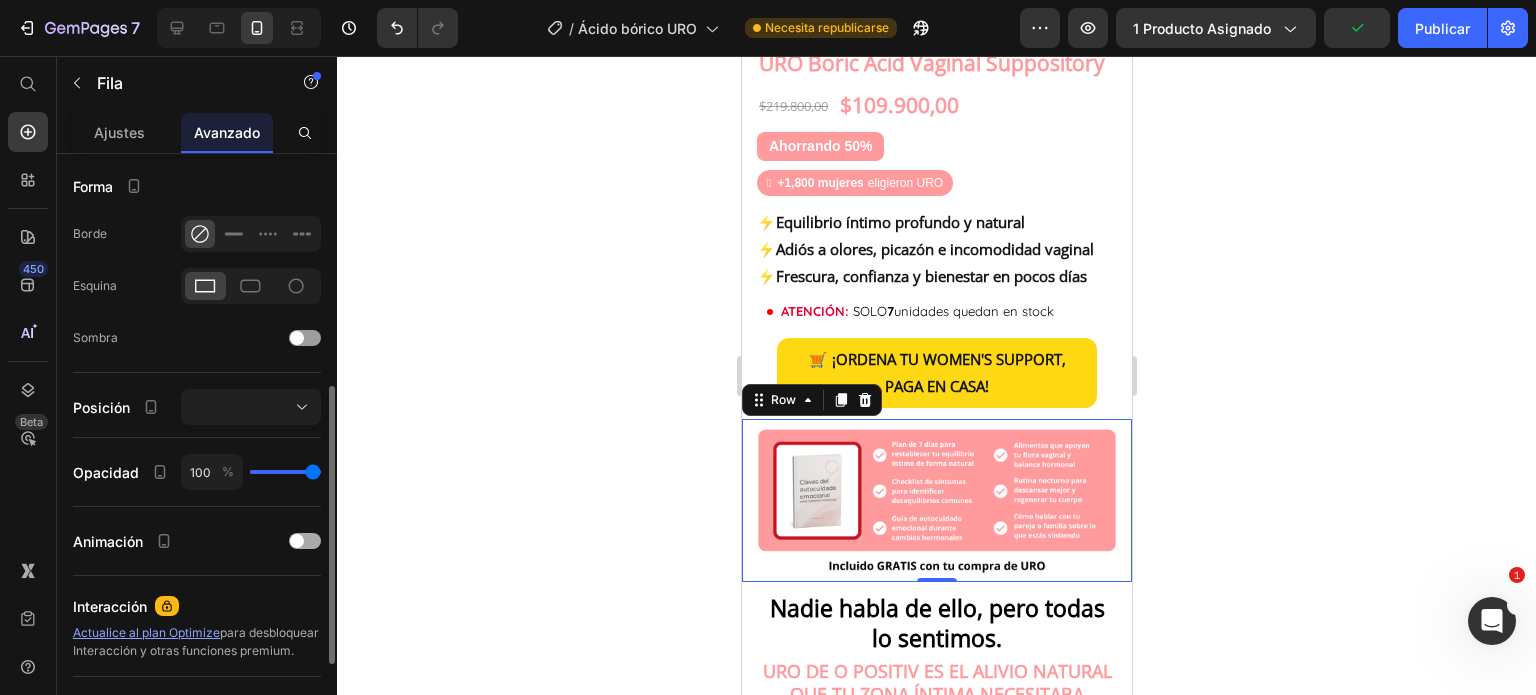 drag, startPoint x: 312, startPoint y: 536, endPoint x: 258, endPoint y: 524, distance: 55.31727 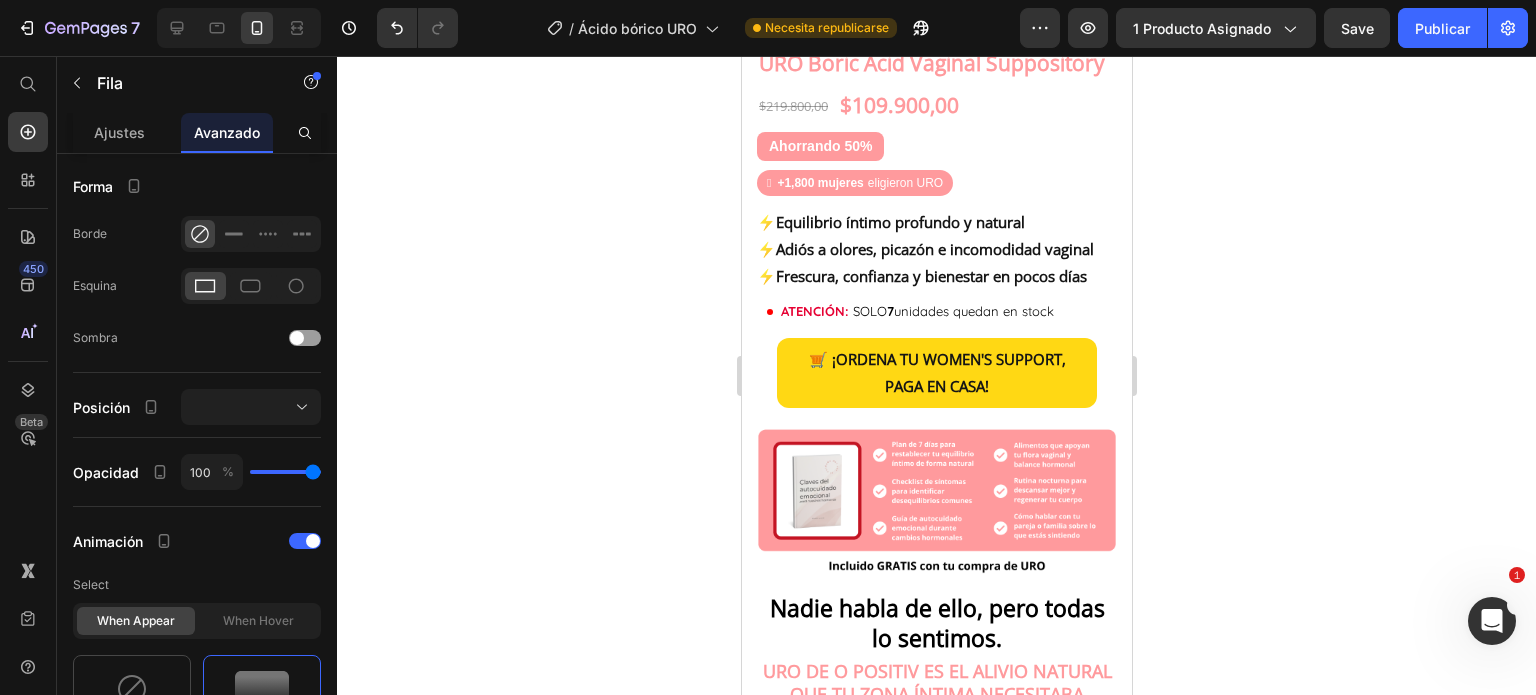 scroll, scrollTop: 900, scrollLeft: 0, axis: vertical 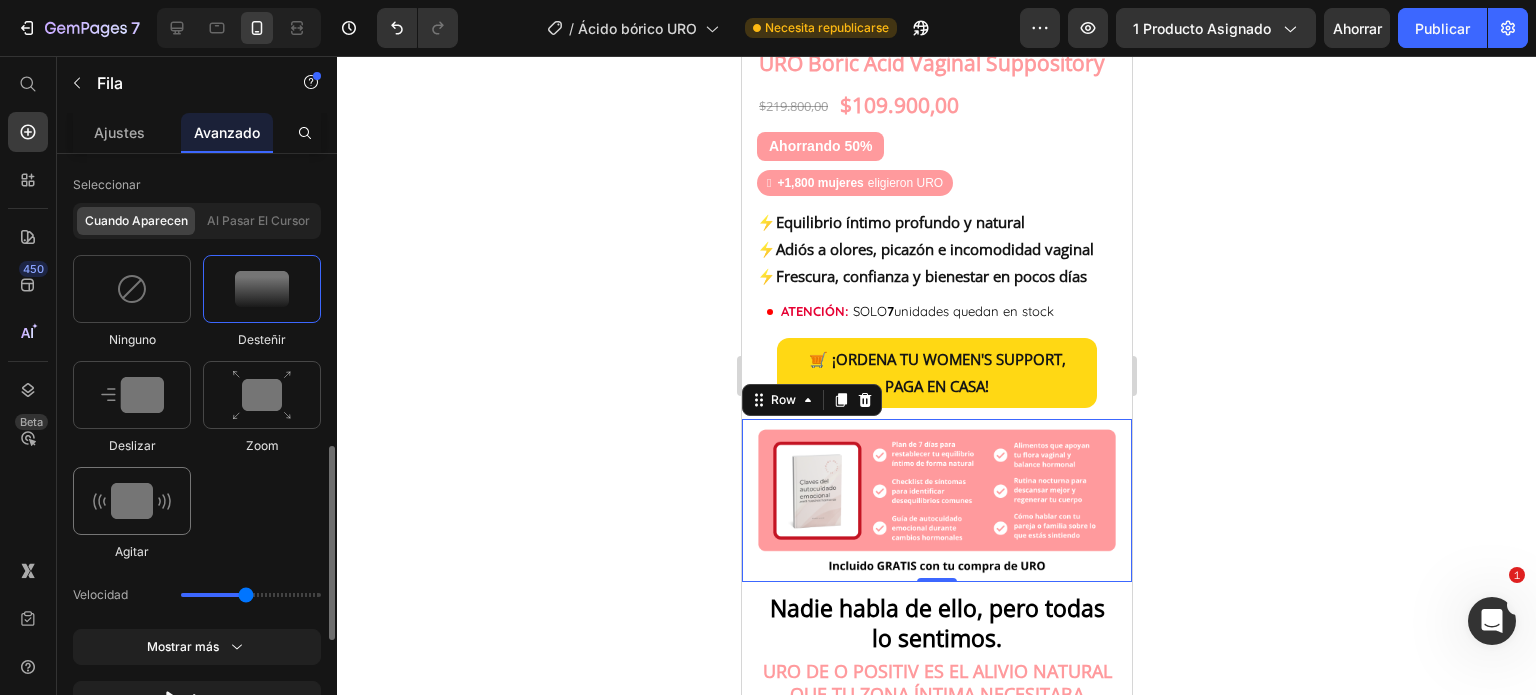 click at bounding box center [132, 501] 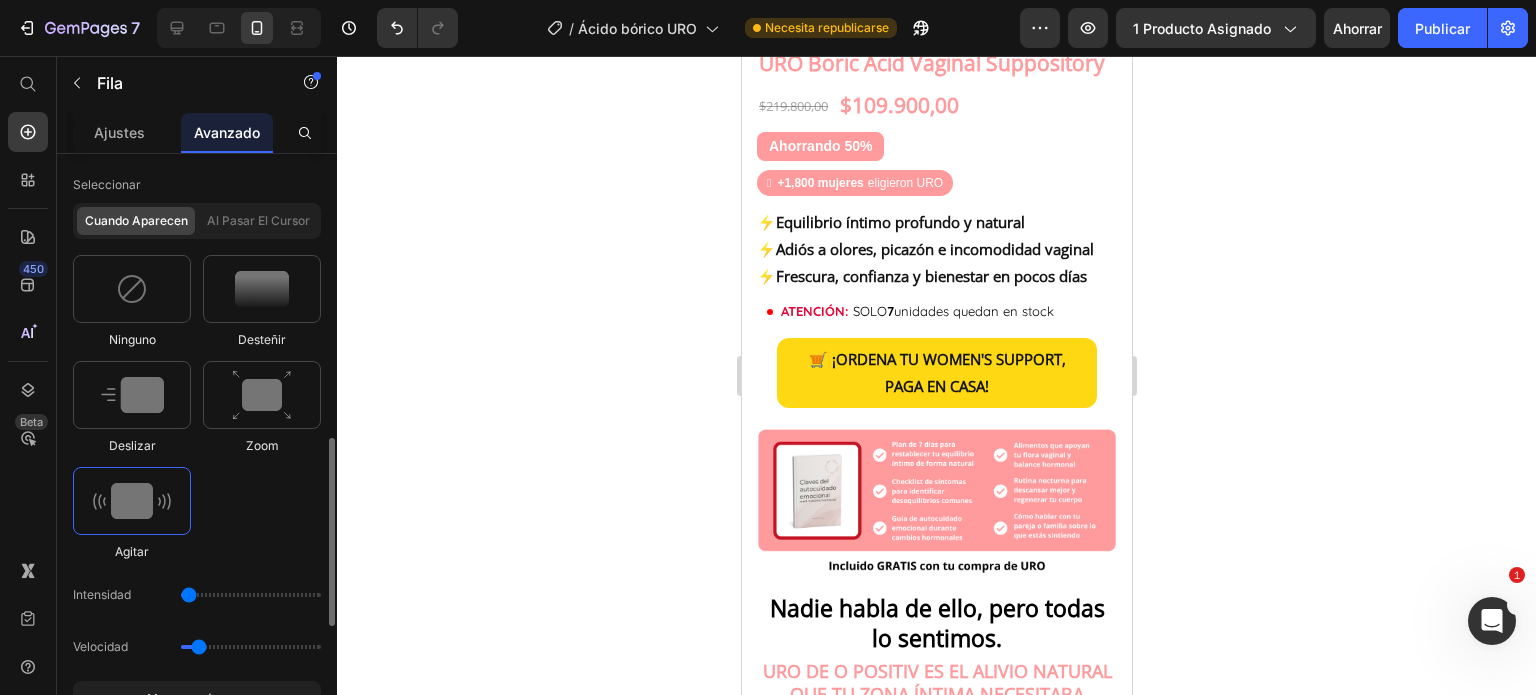 drag, startPoint x: 212, startPoint y: 595, endPoint x: 108, endPoint y: 593, distance: 104.019226 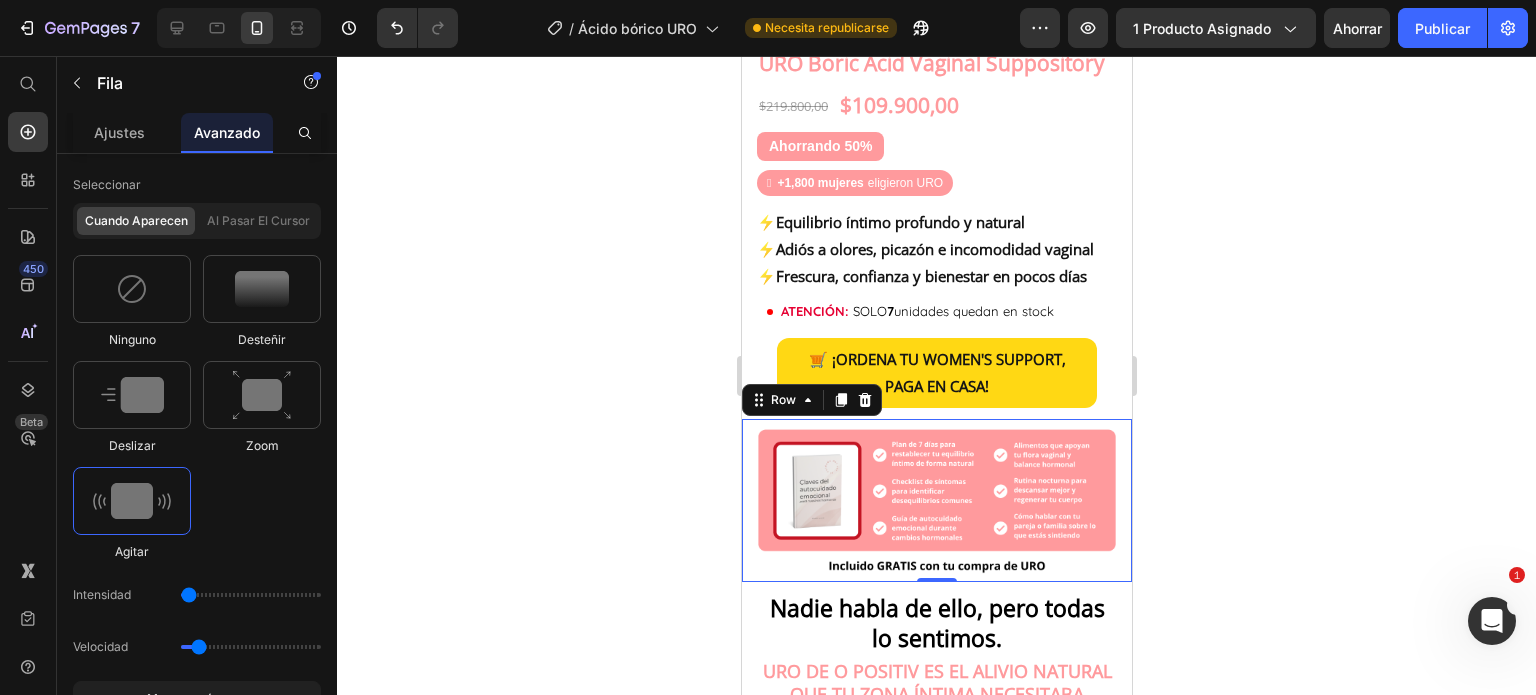 scroll, scrollTop: 1200, scrollLeft: 0, axis: vertical 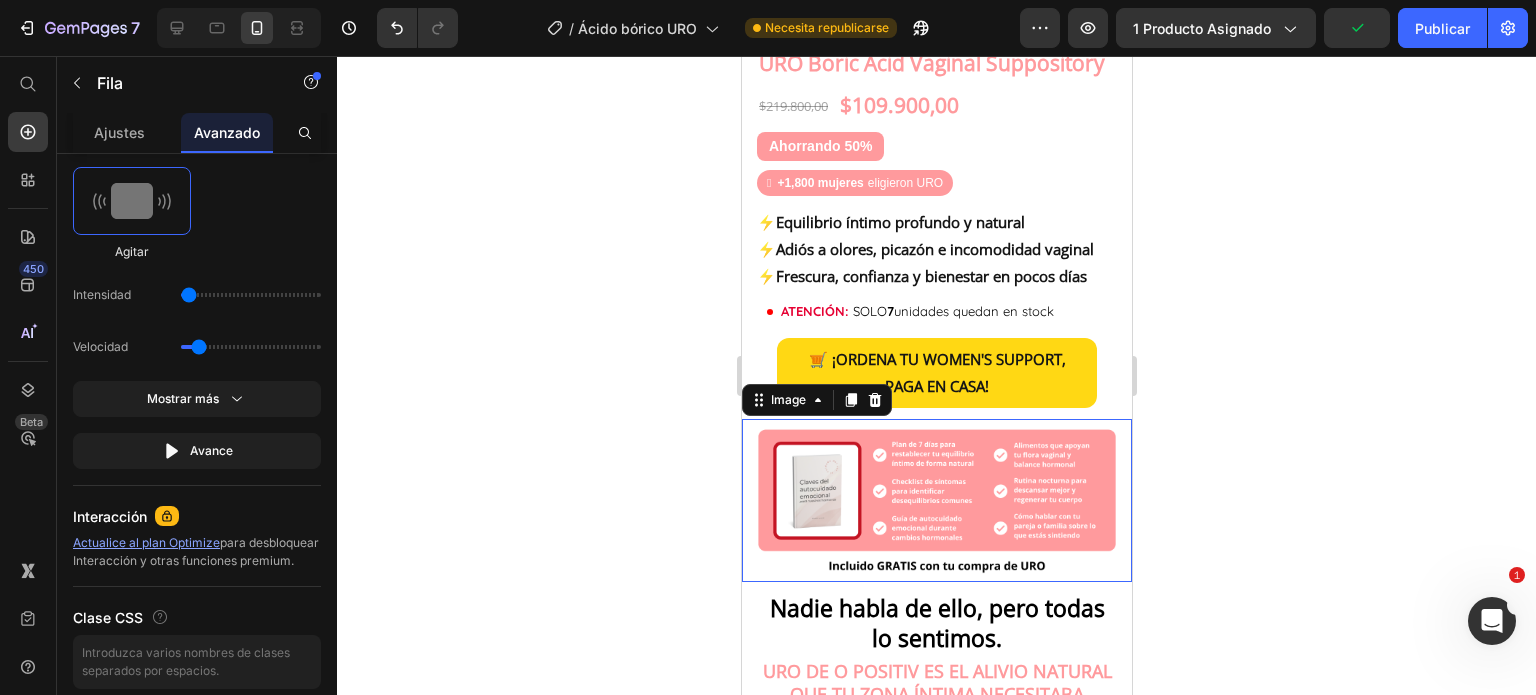 click at bounding box center (936, 500) 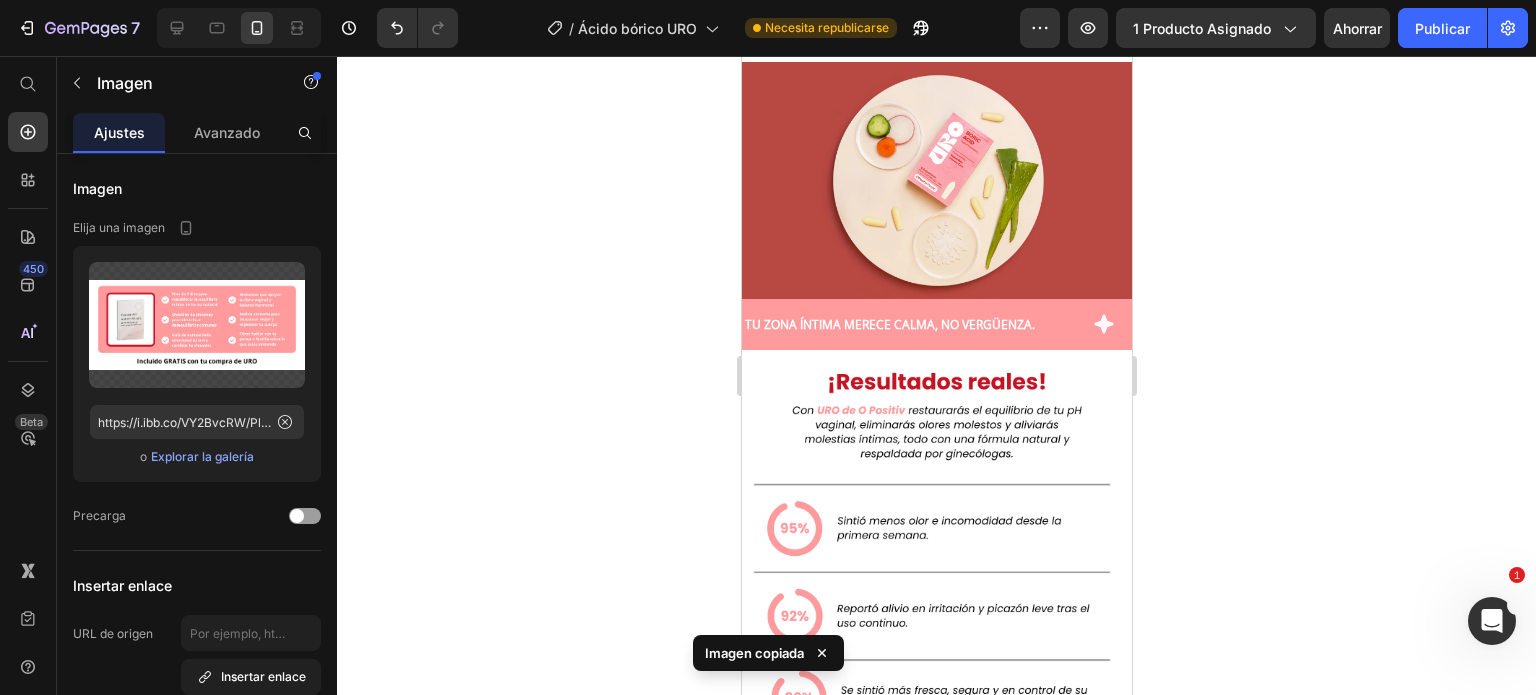 scroll, scrollTop: 4200, scrollLeft: 0, axis: vertical 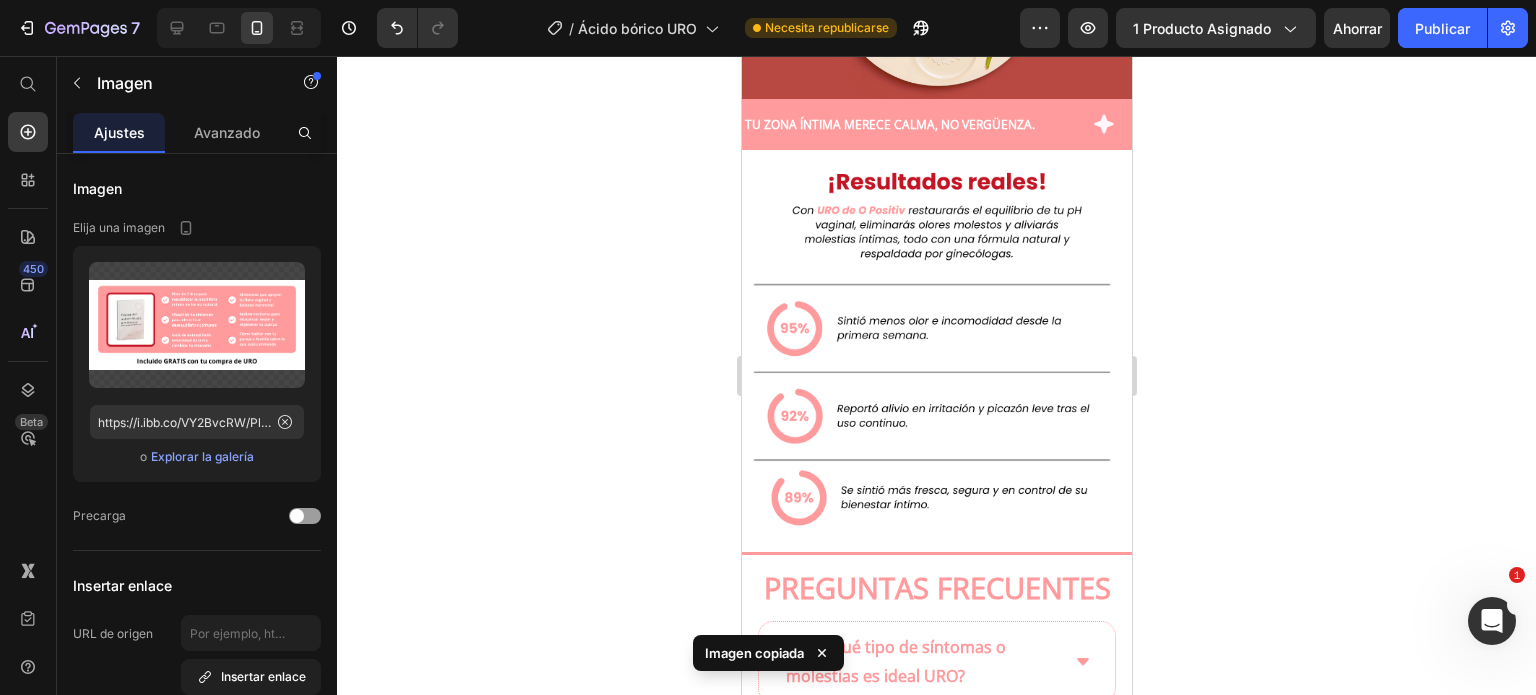 click on "🛒  ORDENA TU LAVADERO, PAGA EN CASA Dynamic Checkout" at bounding box center [936, -368] 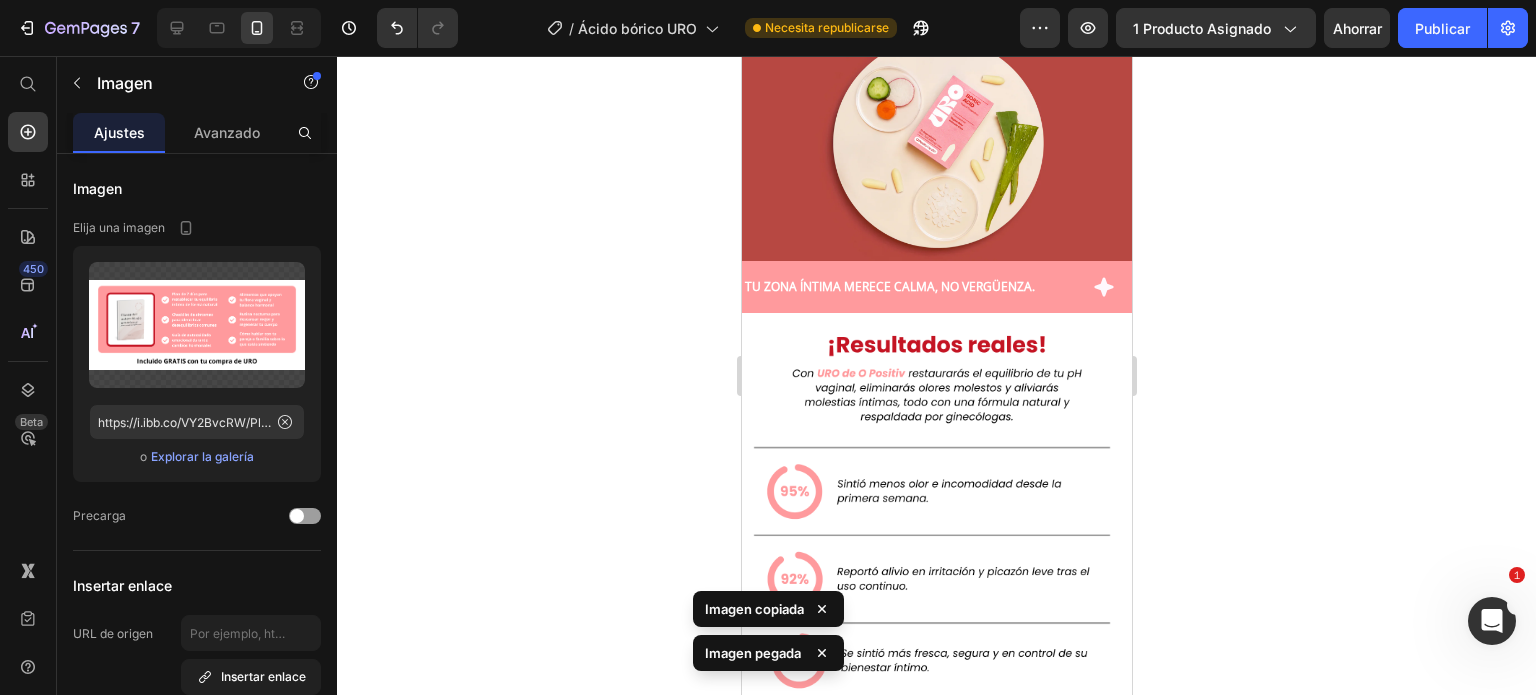 click 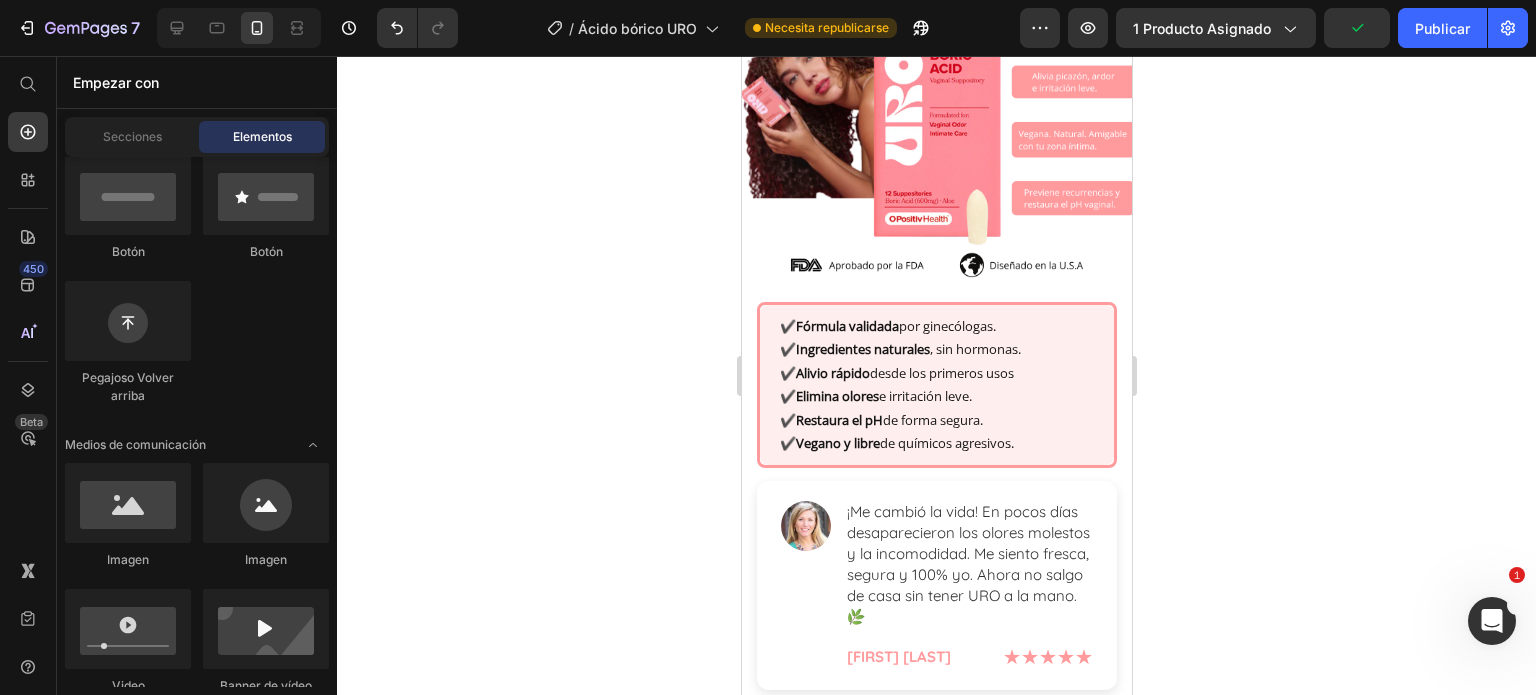 scroll, scrollTop: 600, scrollLeft: 0, axis: vertical 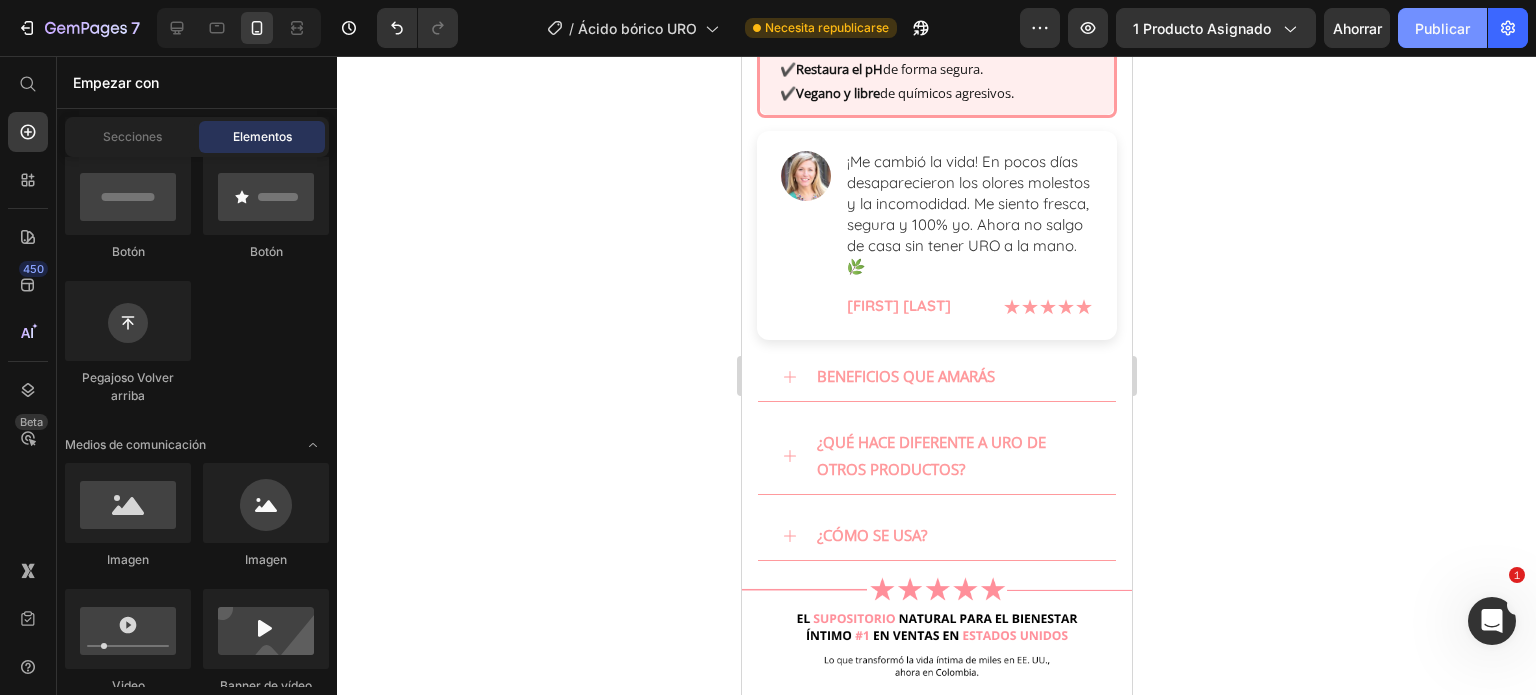 click on "Publicar" 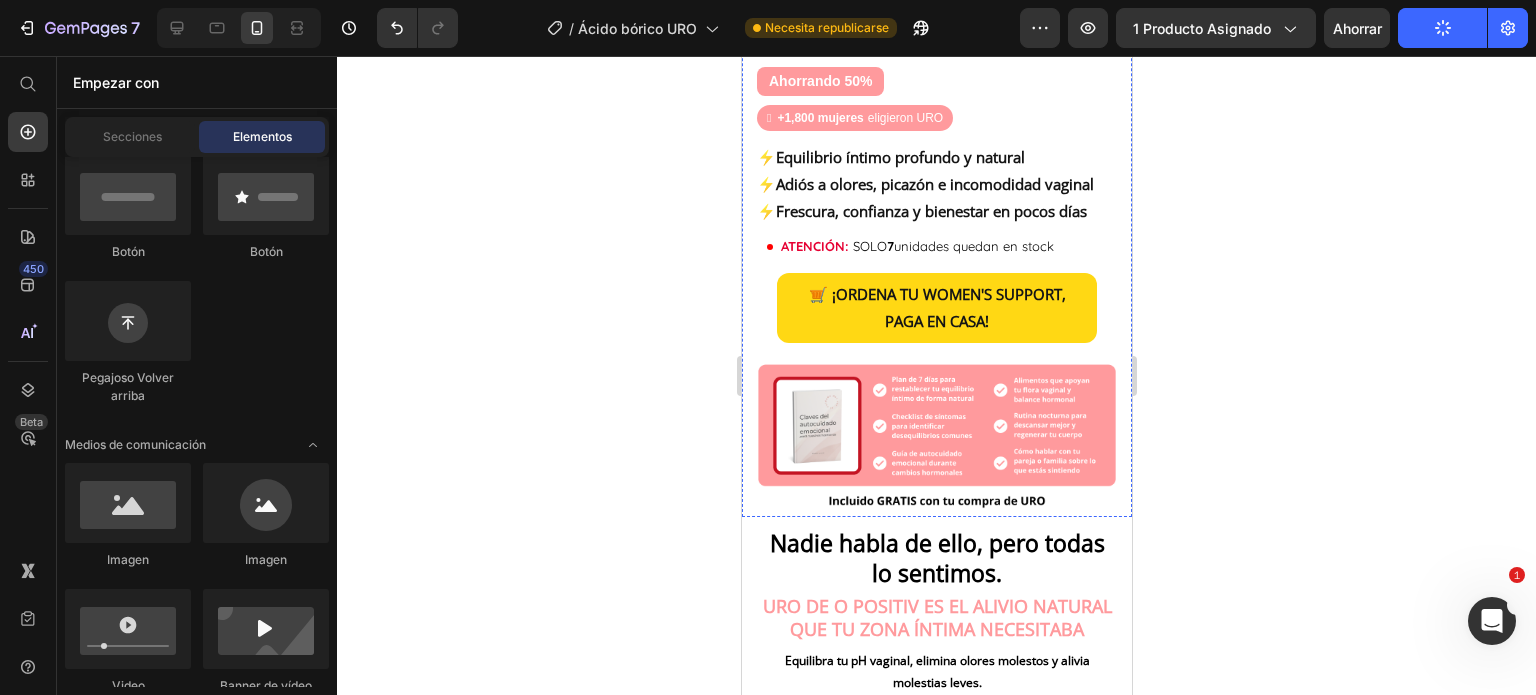 scroll, scrollTop: 1700, scrollLeft: 0, axis: vertical 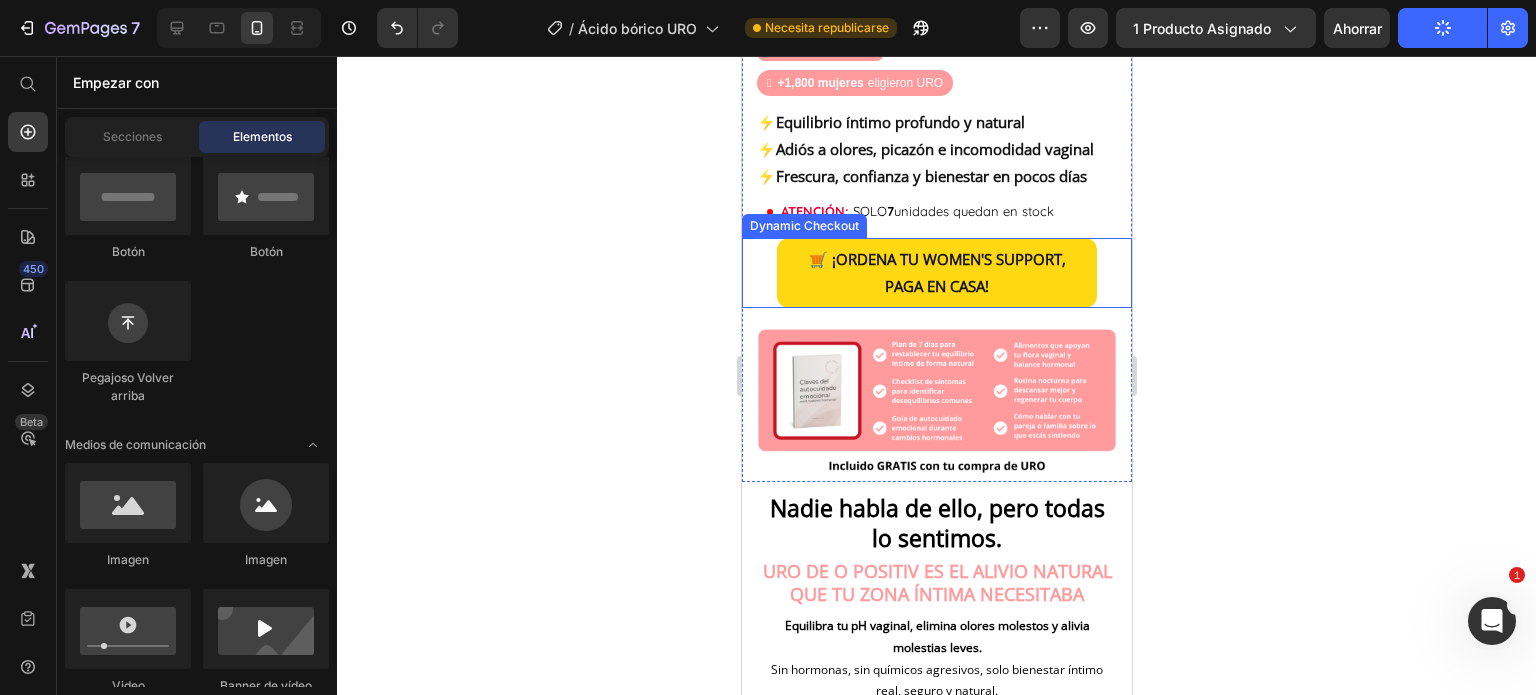 type 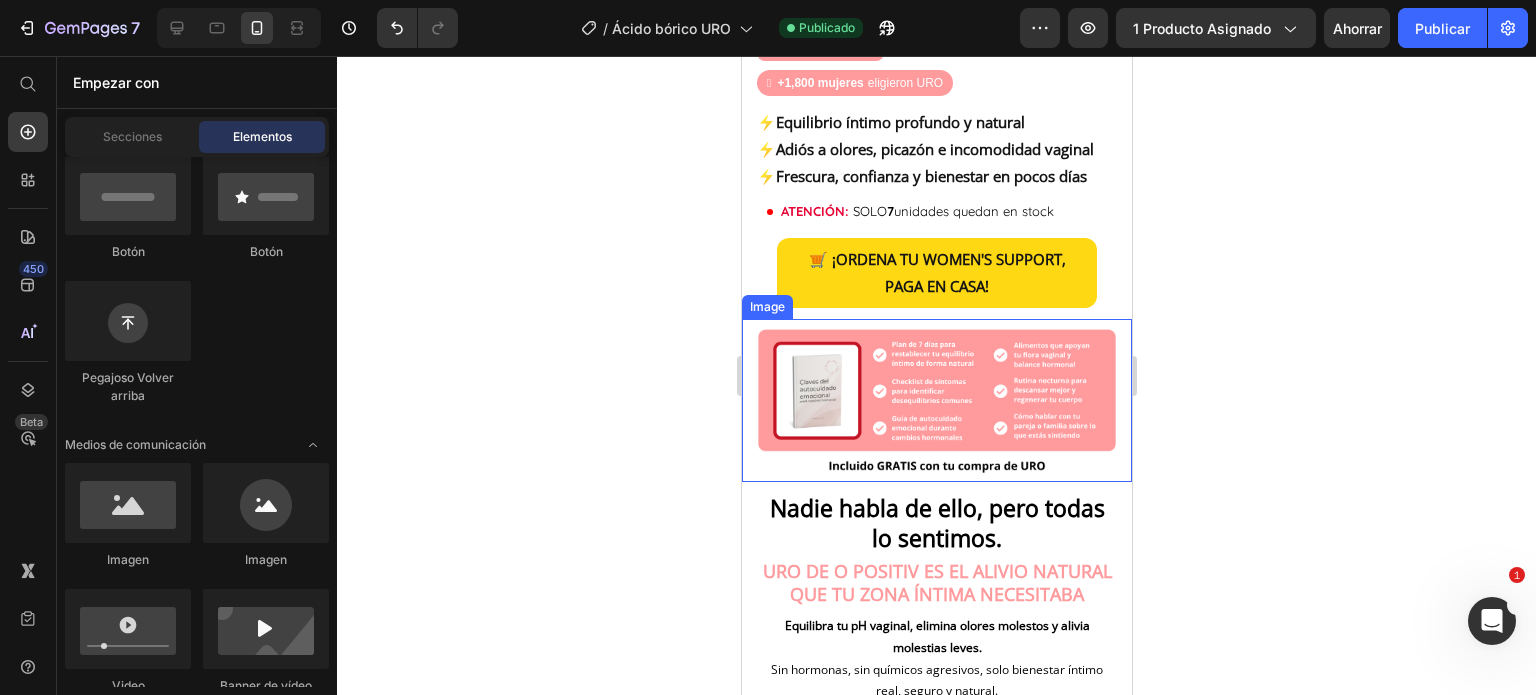 click at bounding box center [936, 400] 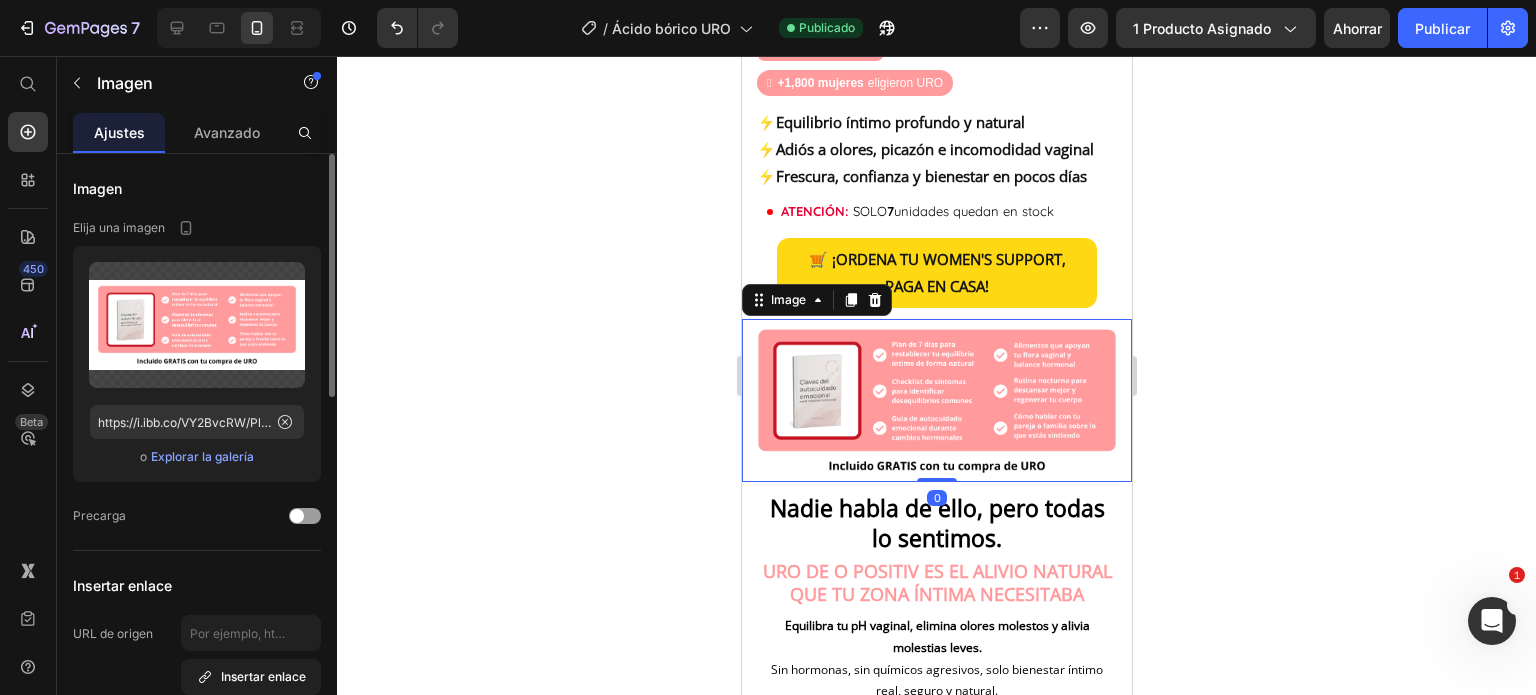 scroll, scrollTop: 400, scrollLeft: 0, axis: vertical 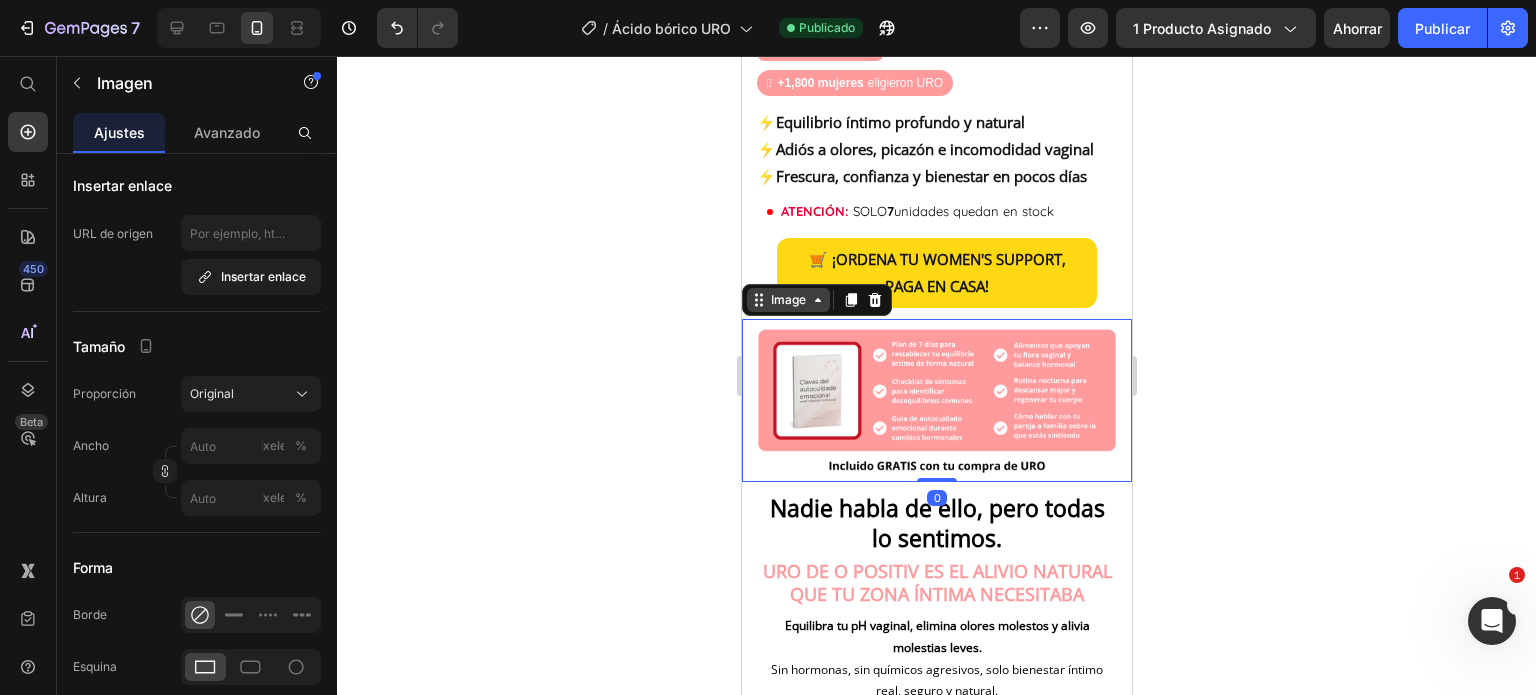 click on "Image" at bounding box center [787, 300] 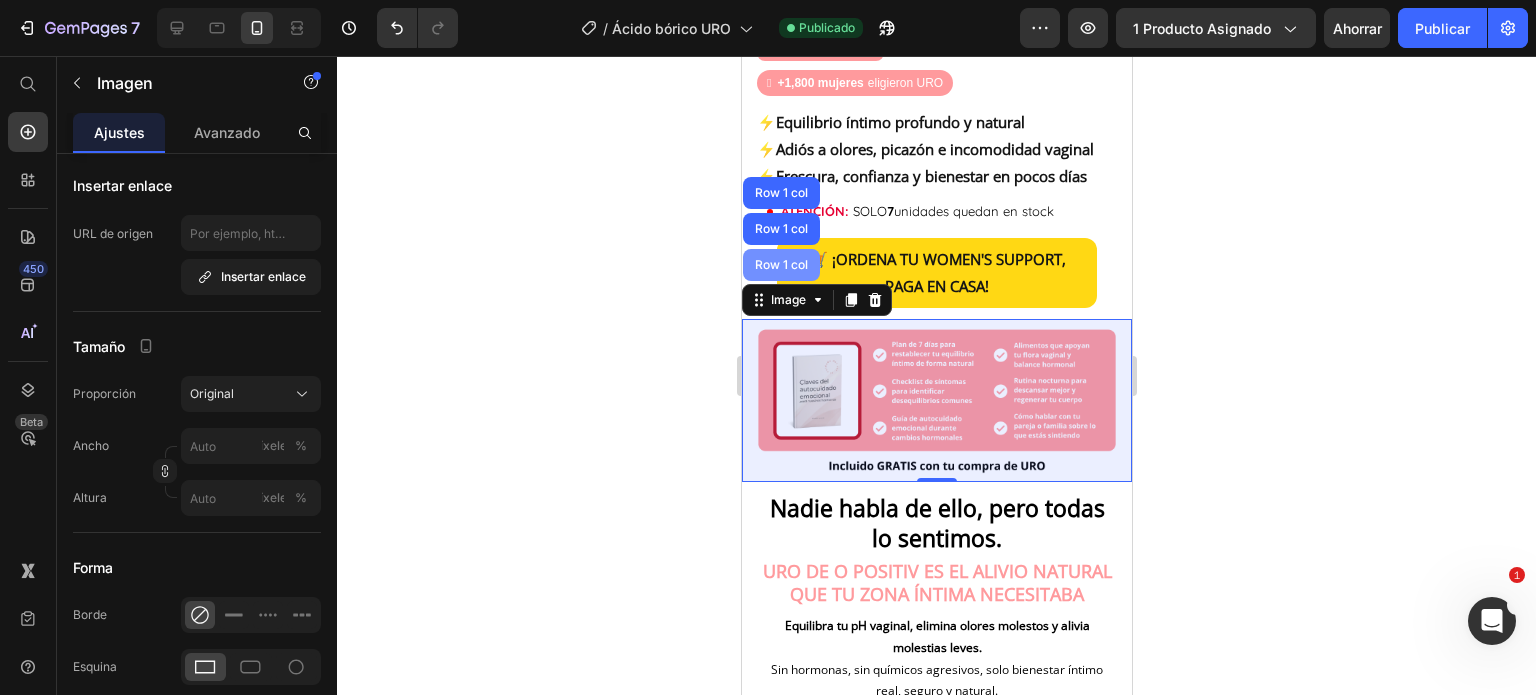 click on "Row 1 col" at bounding box center (780, 265) 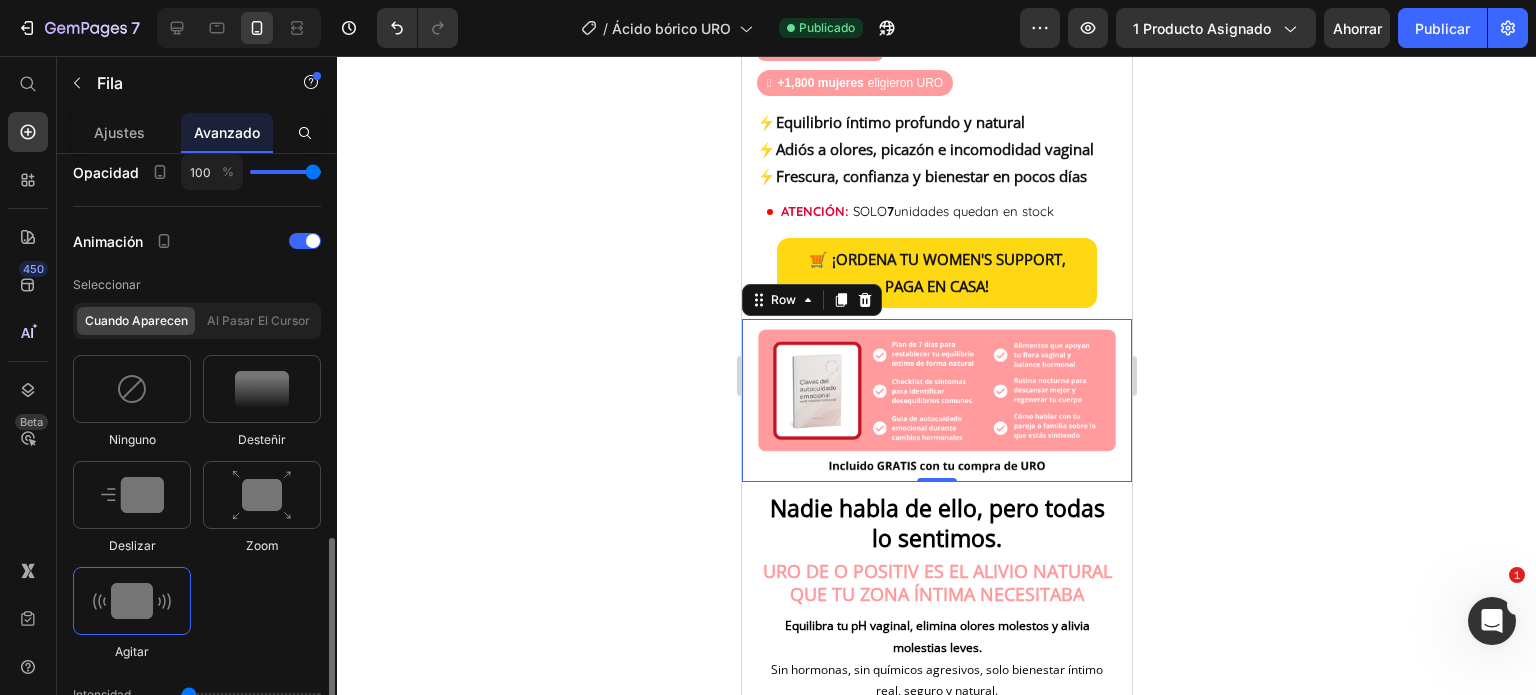 scroll, scrollTop: 1200, scrollLeft: 0, axis: vertical 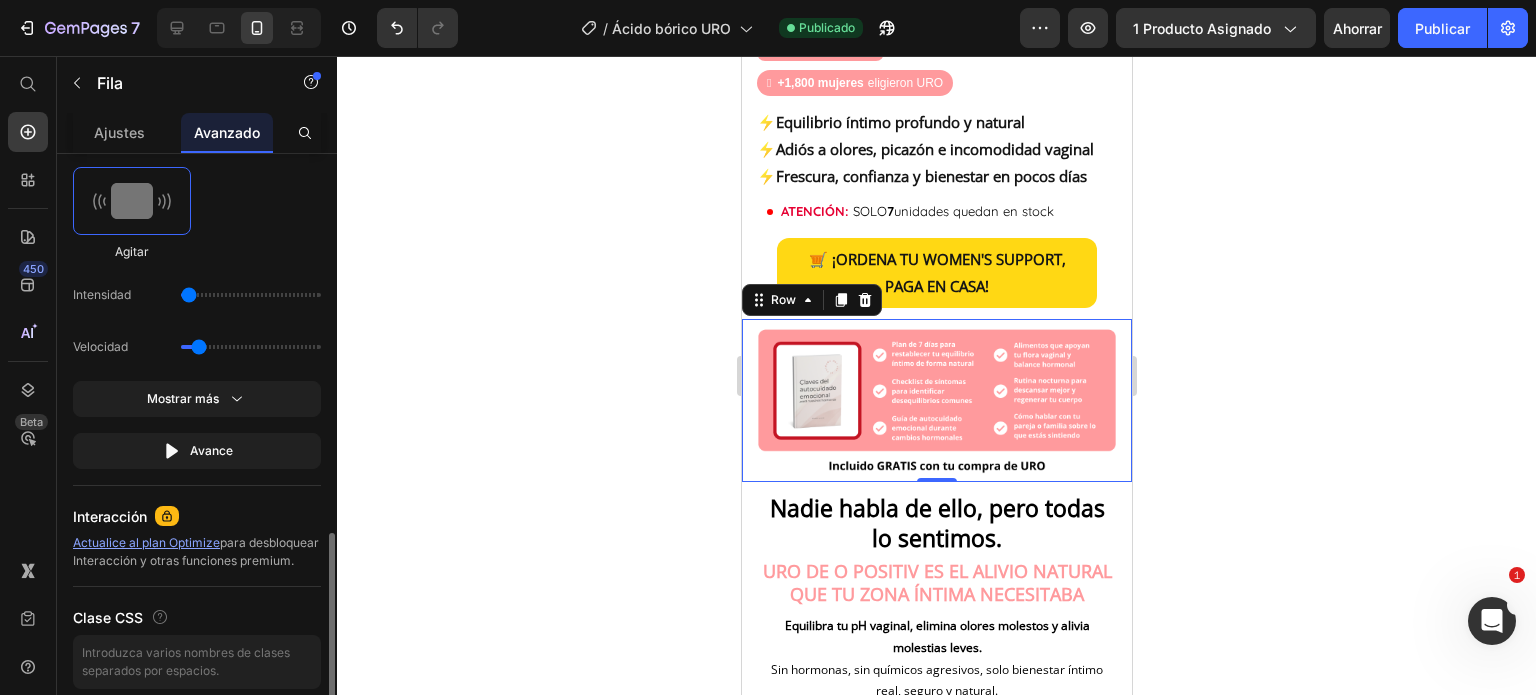 click on "Mostrar más" 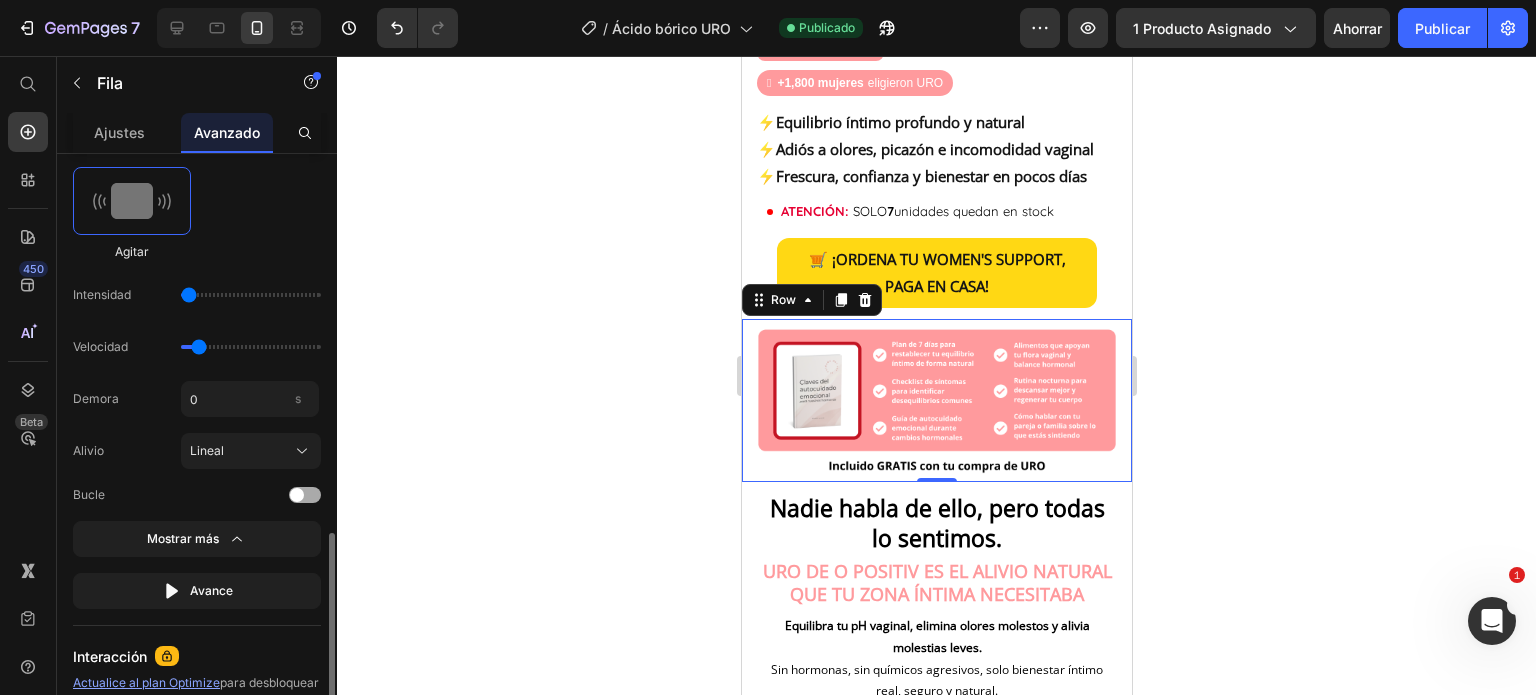 click at bounding box center (305, 495) 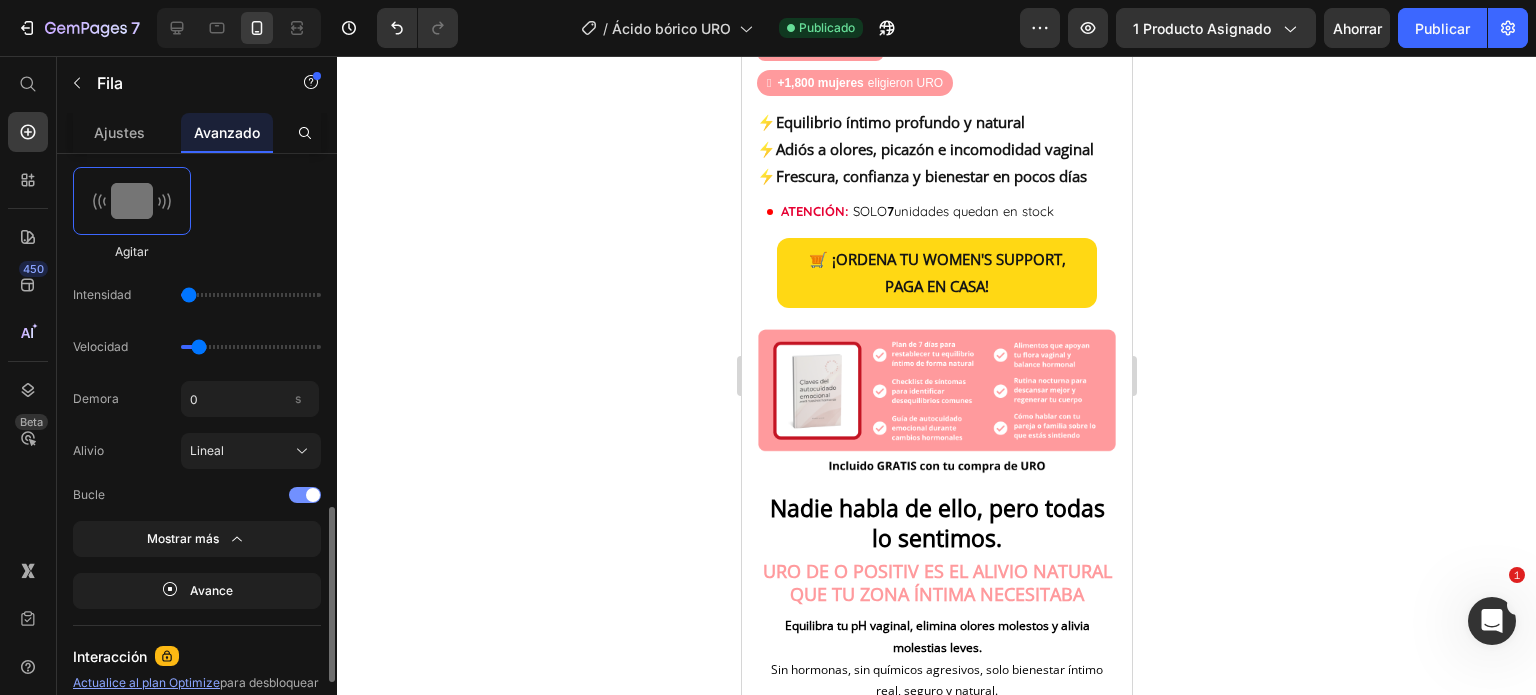 click at bounding box center [305, 495] 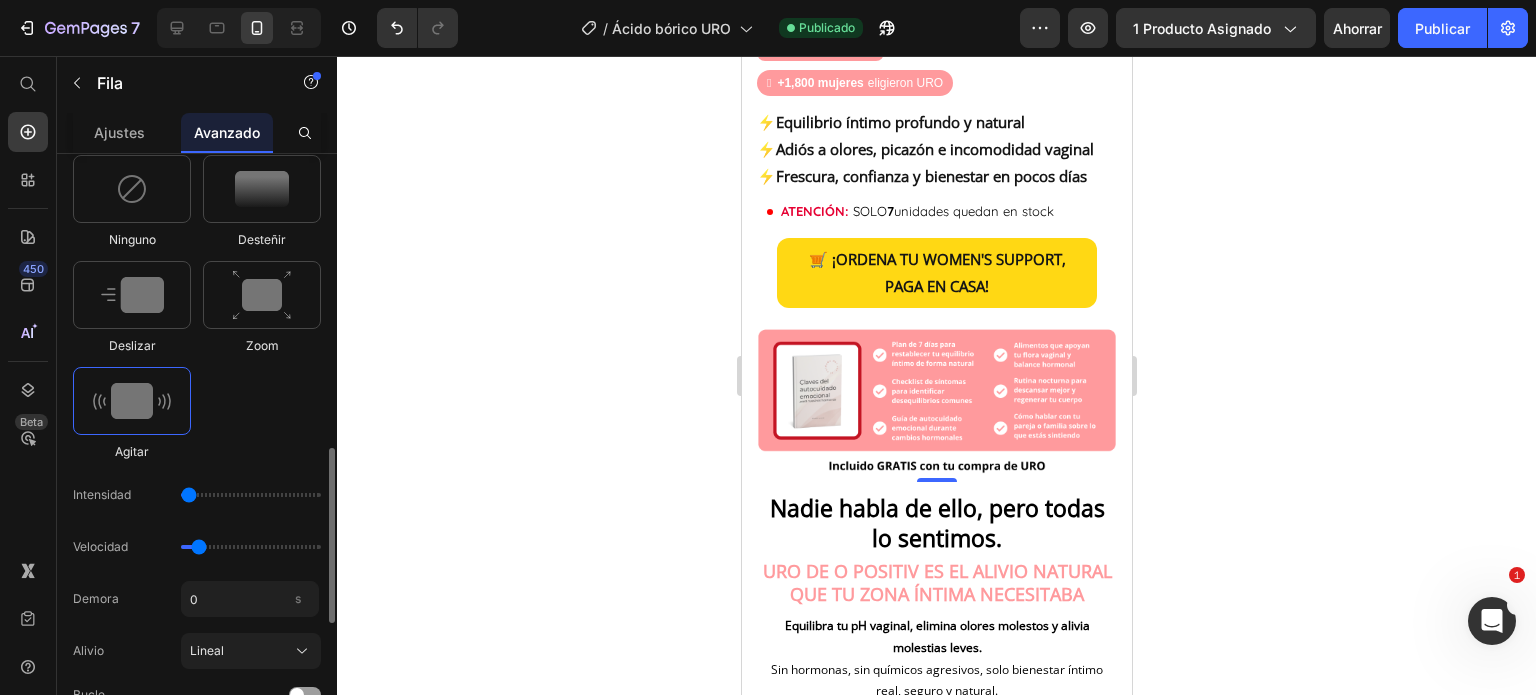 scroll, scrollTop: 700, scrollLeft: 0, axis: vertical 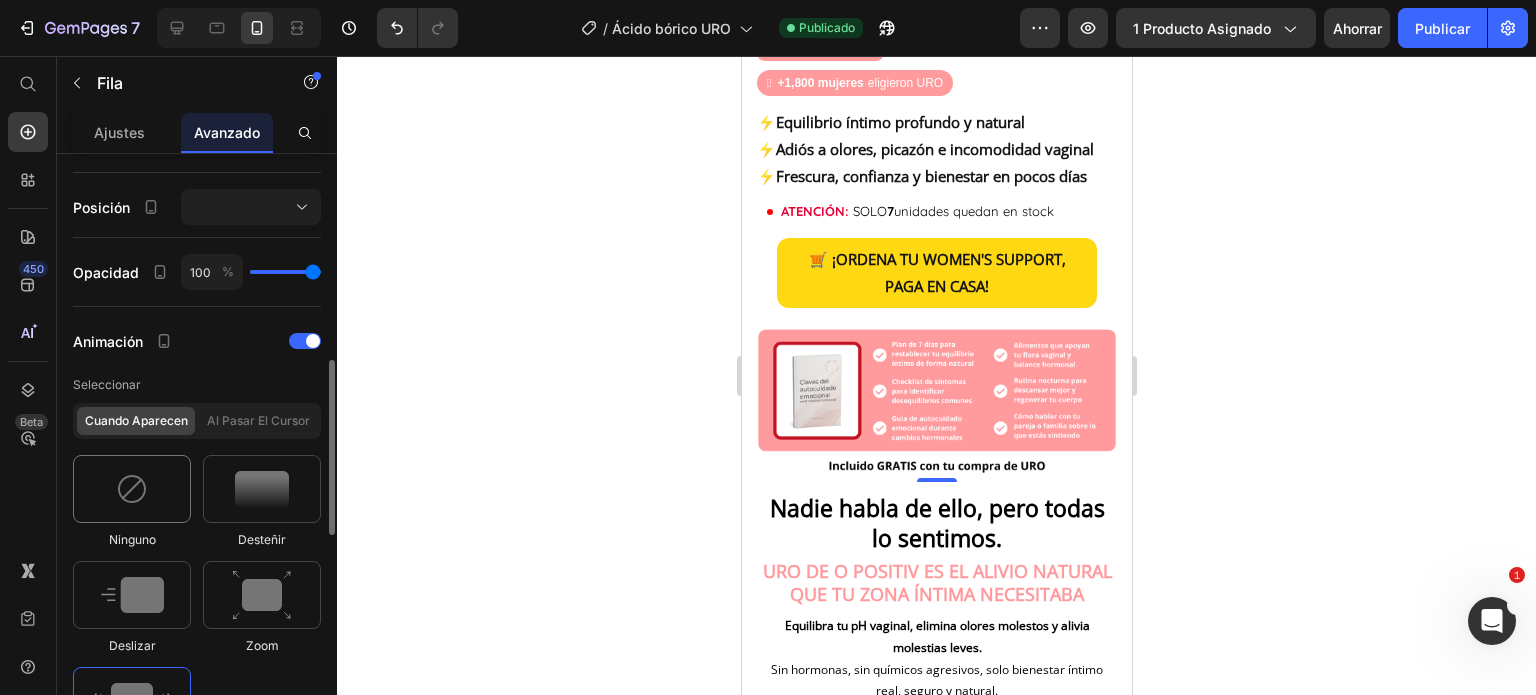 click at bounding box center (132, 489) 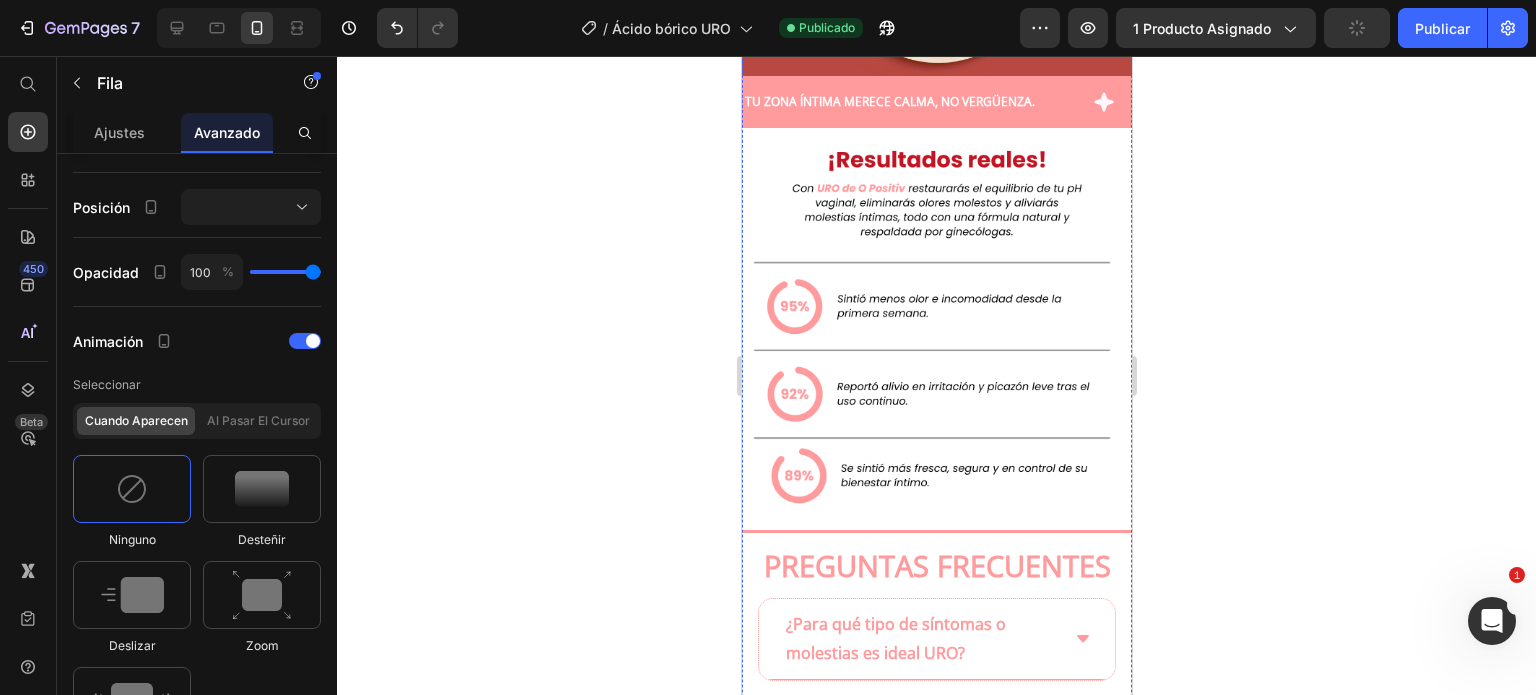 scroll, scrollTop: 4300, scrollLeft: 0, axis: vertical 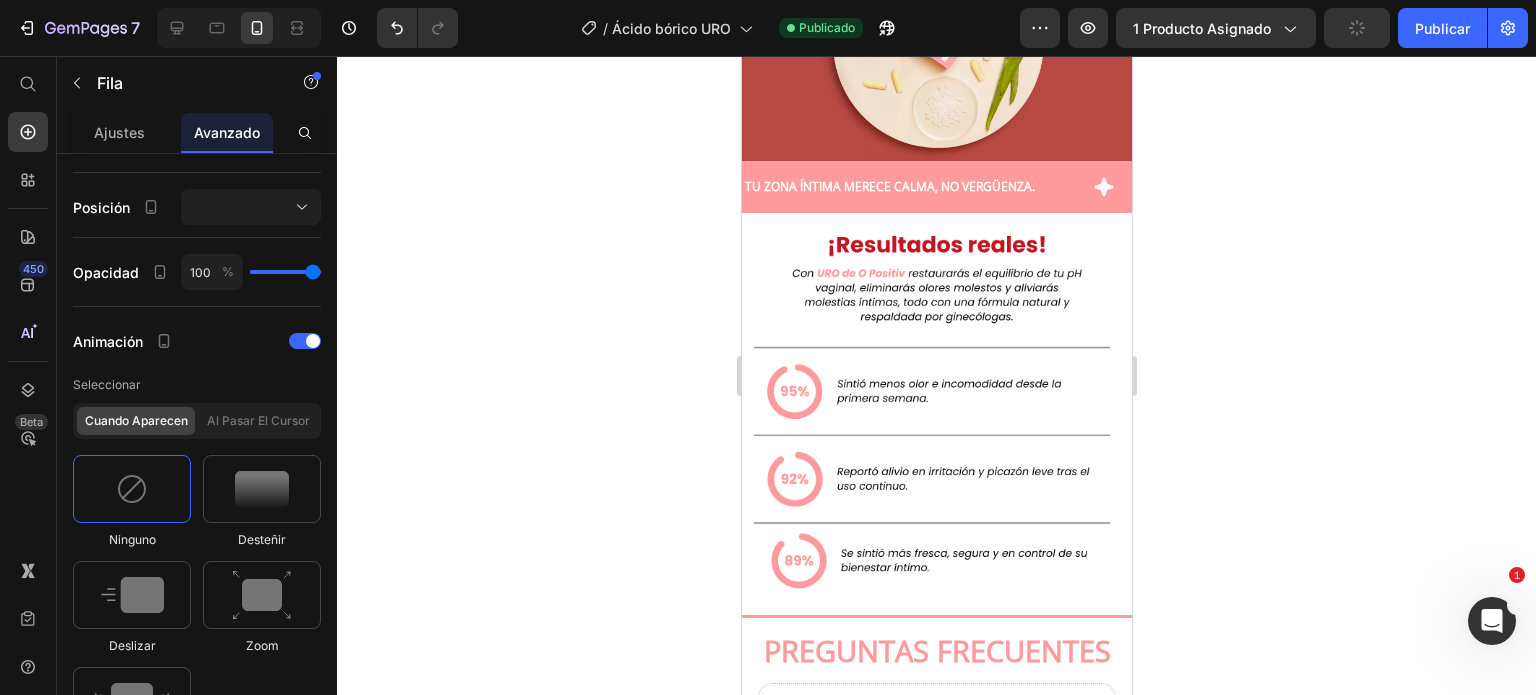 click at bounding box center (936, -341) 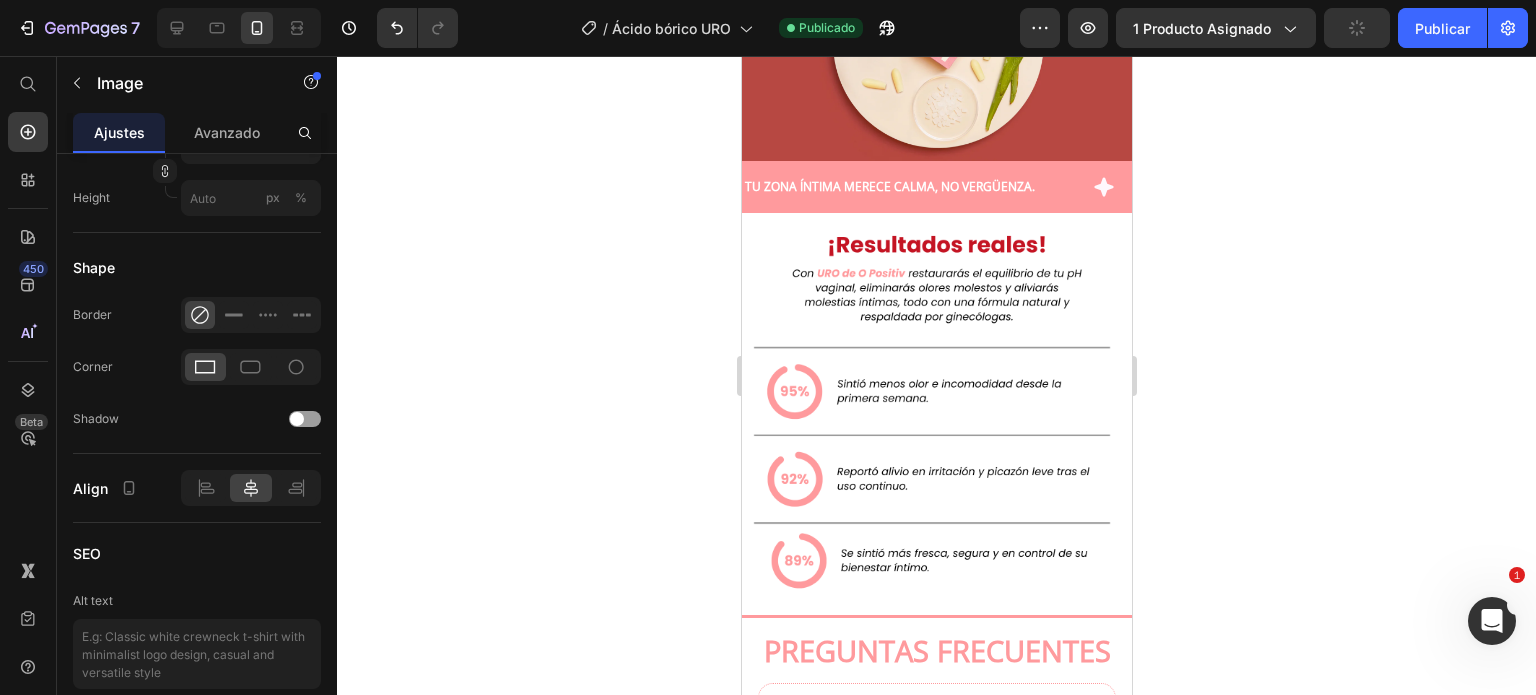scroll, scrollTop: 0, scrollLeft: 0, axis: both 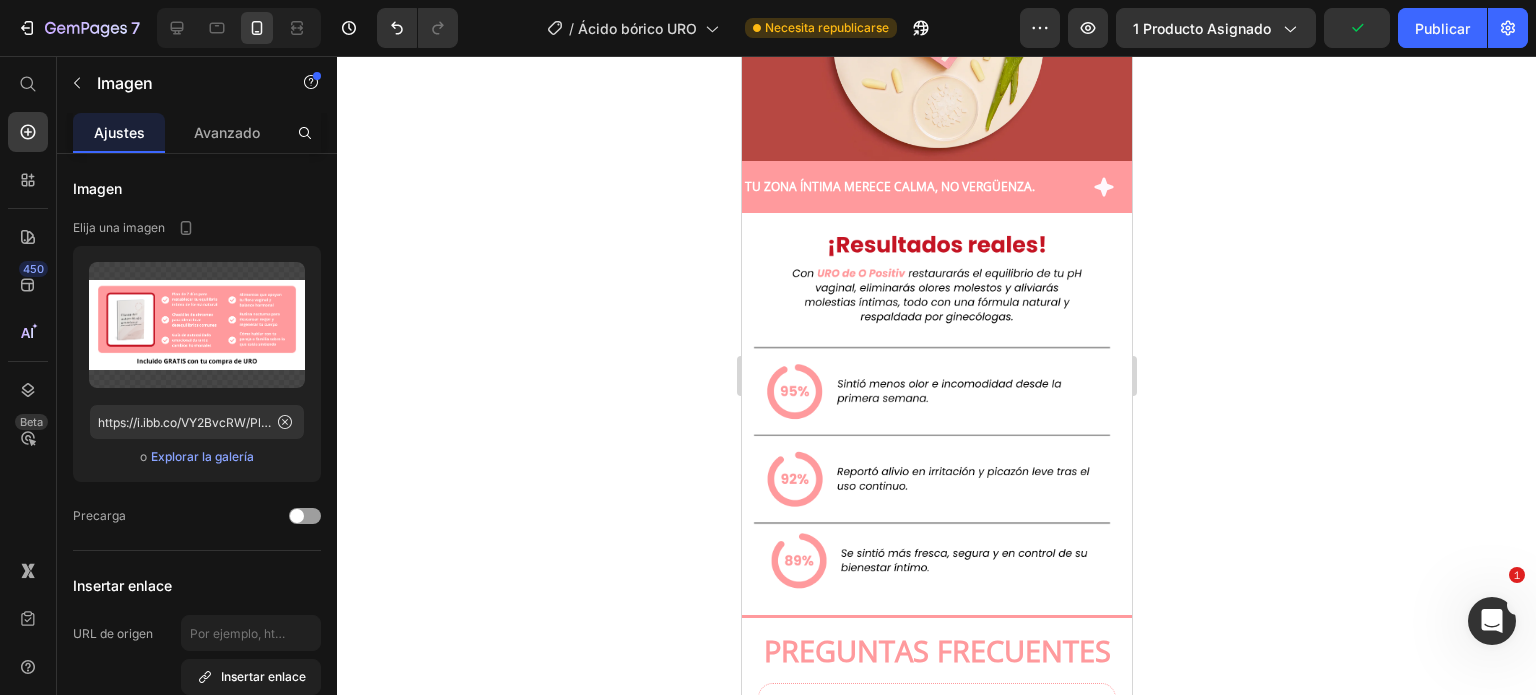 click on "Image" at bounding box center (787, -441) 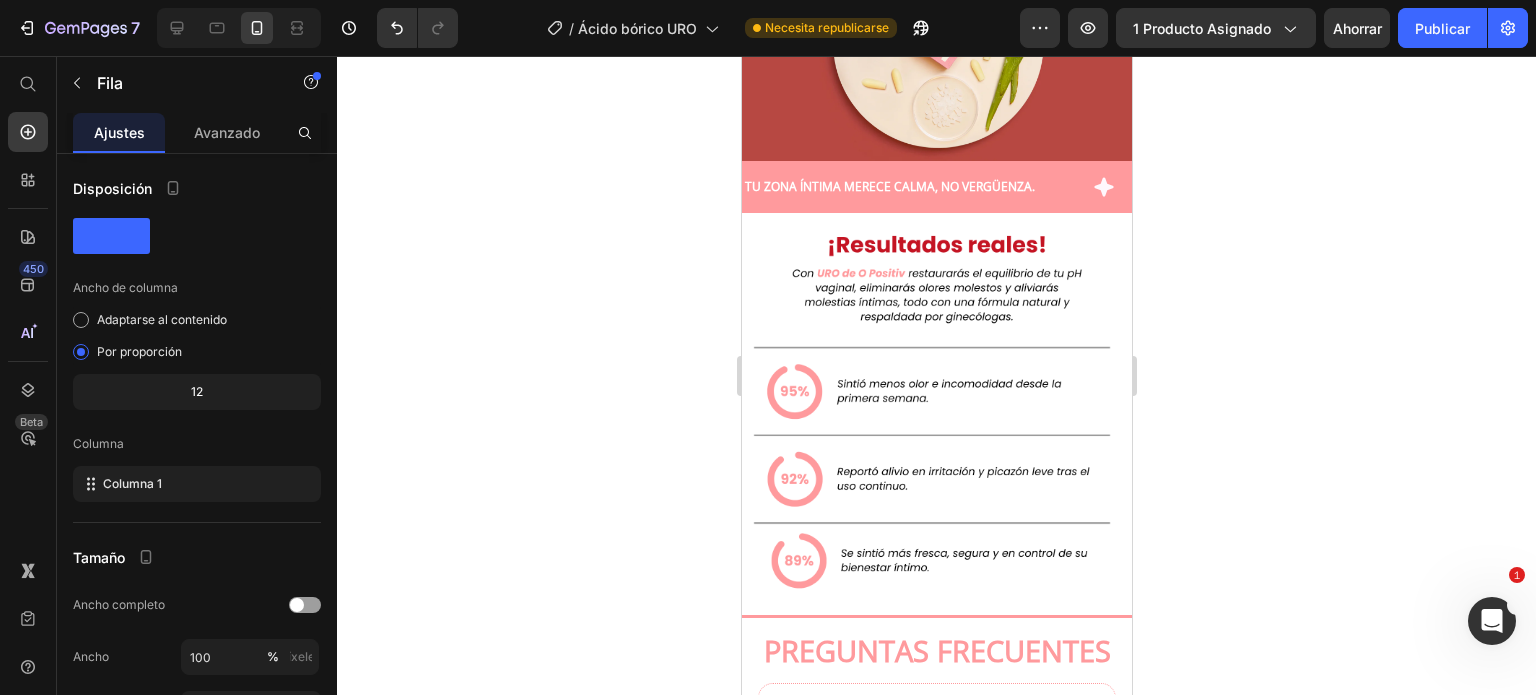 click at bounding box center (936, -341) 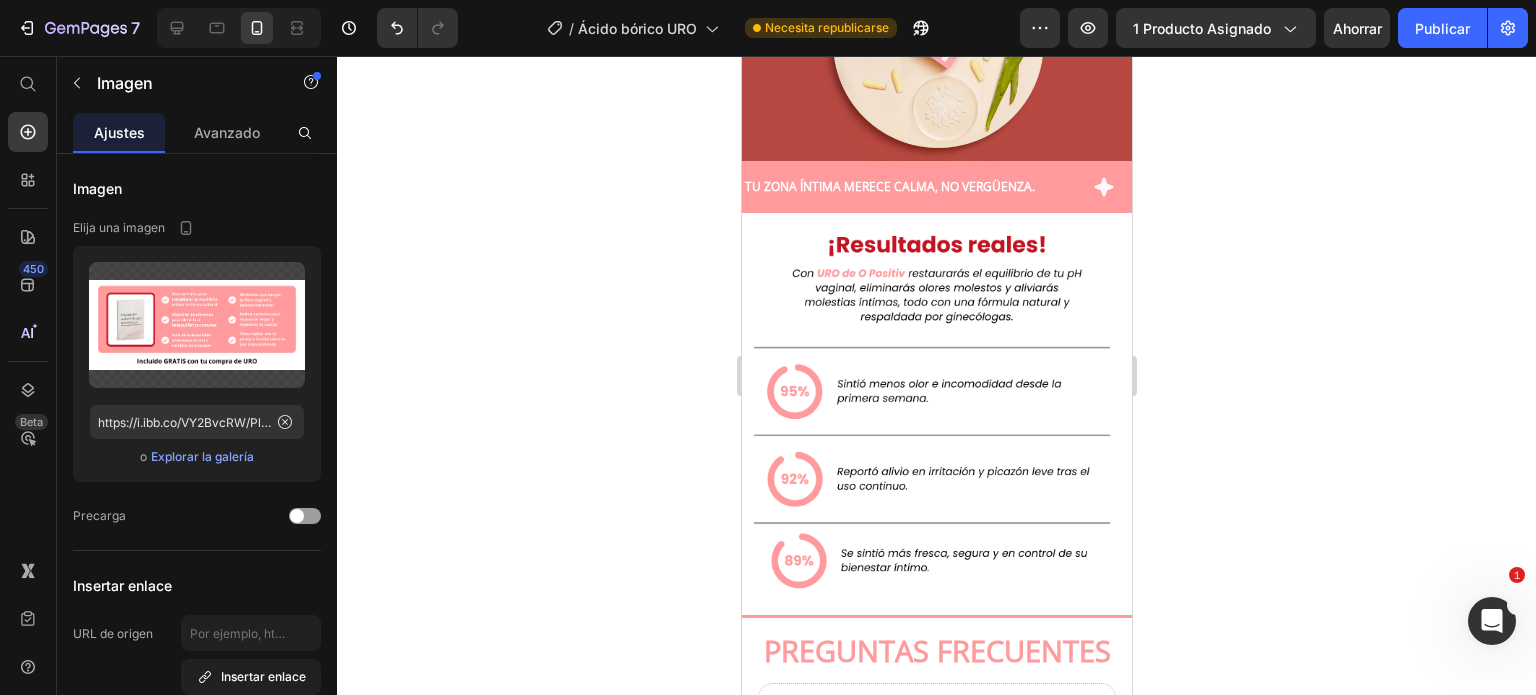 click on "Image" at bounding box center (787, -441) 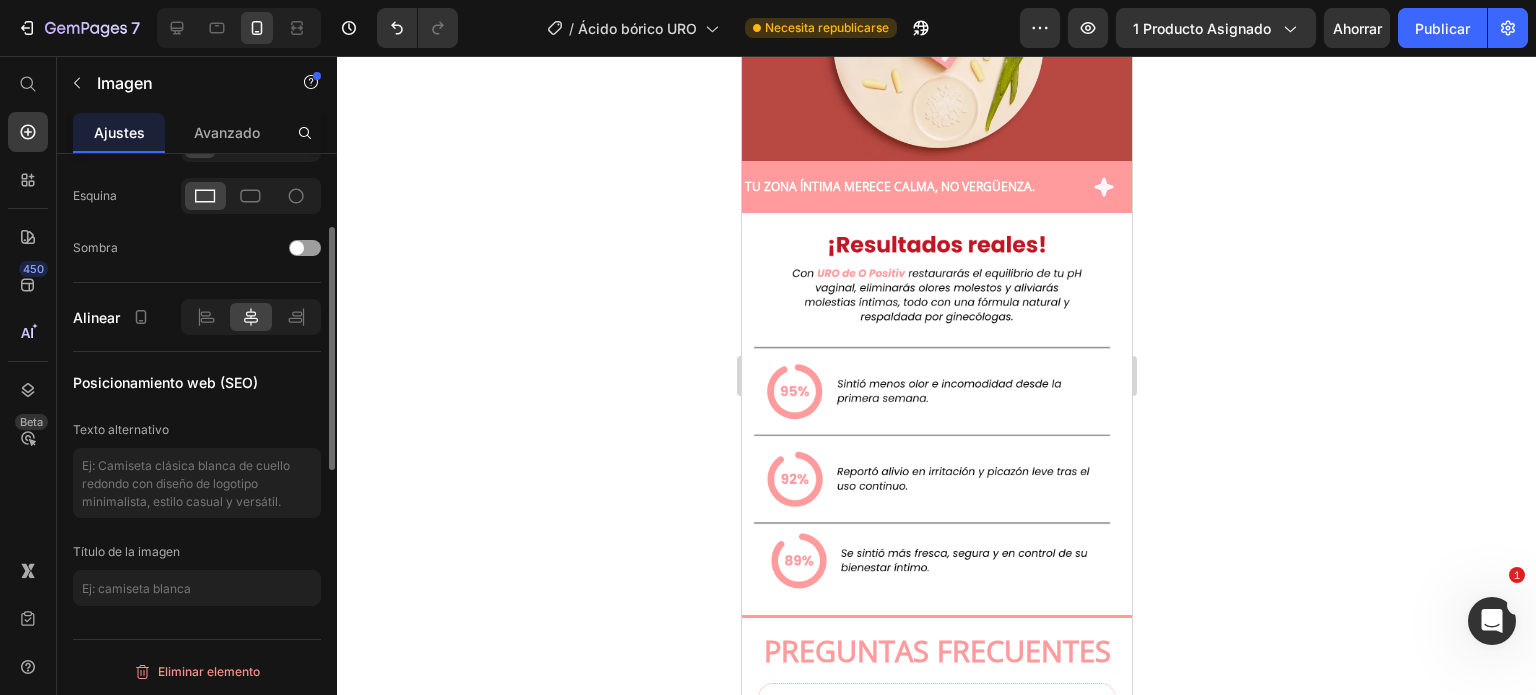 scroll, scrollTop: 271, scrollLeft: 0, axis: vertical 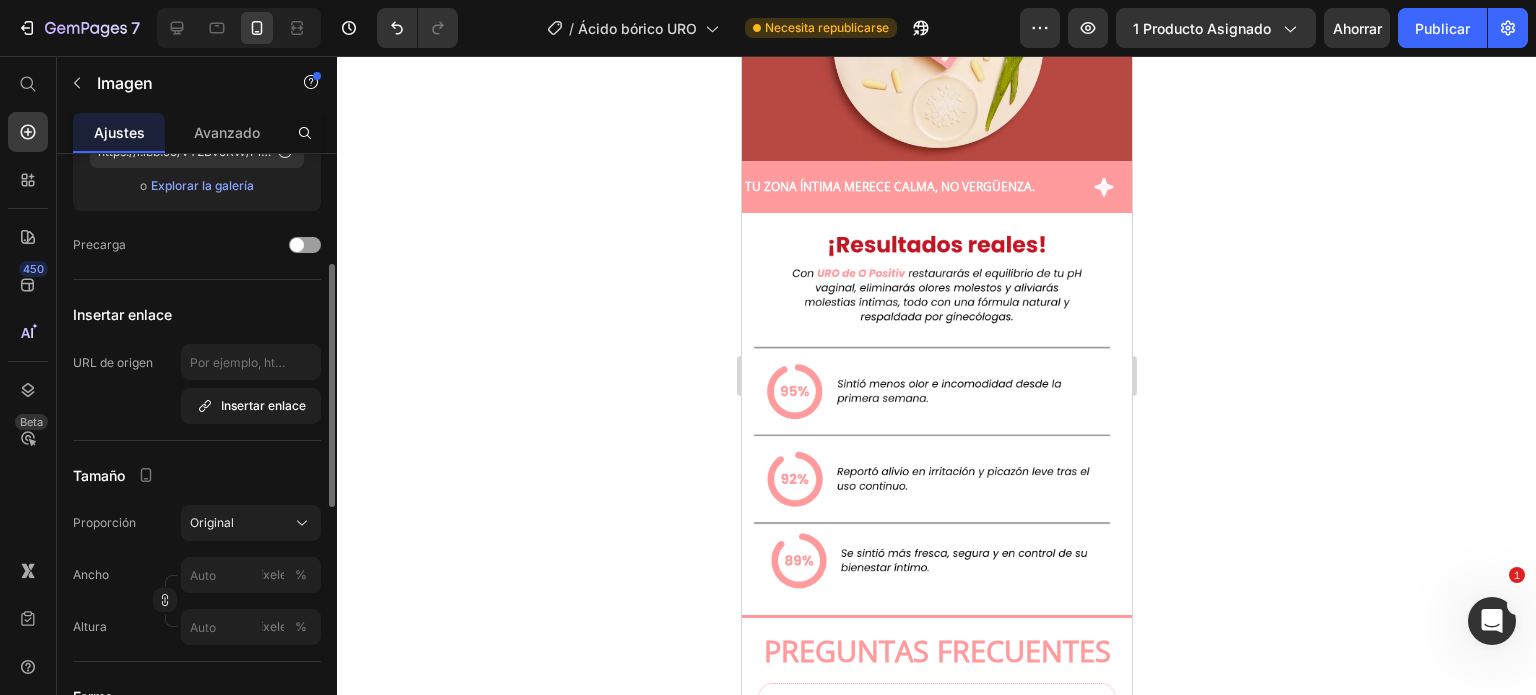 click at bounding box center (936, -341) 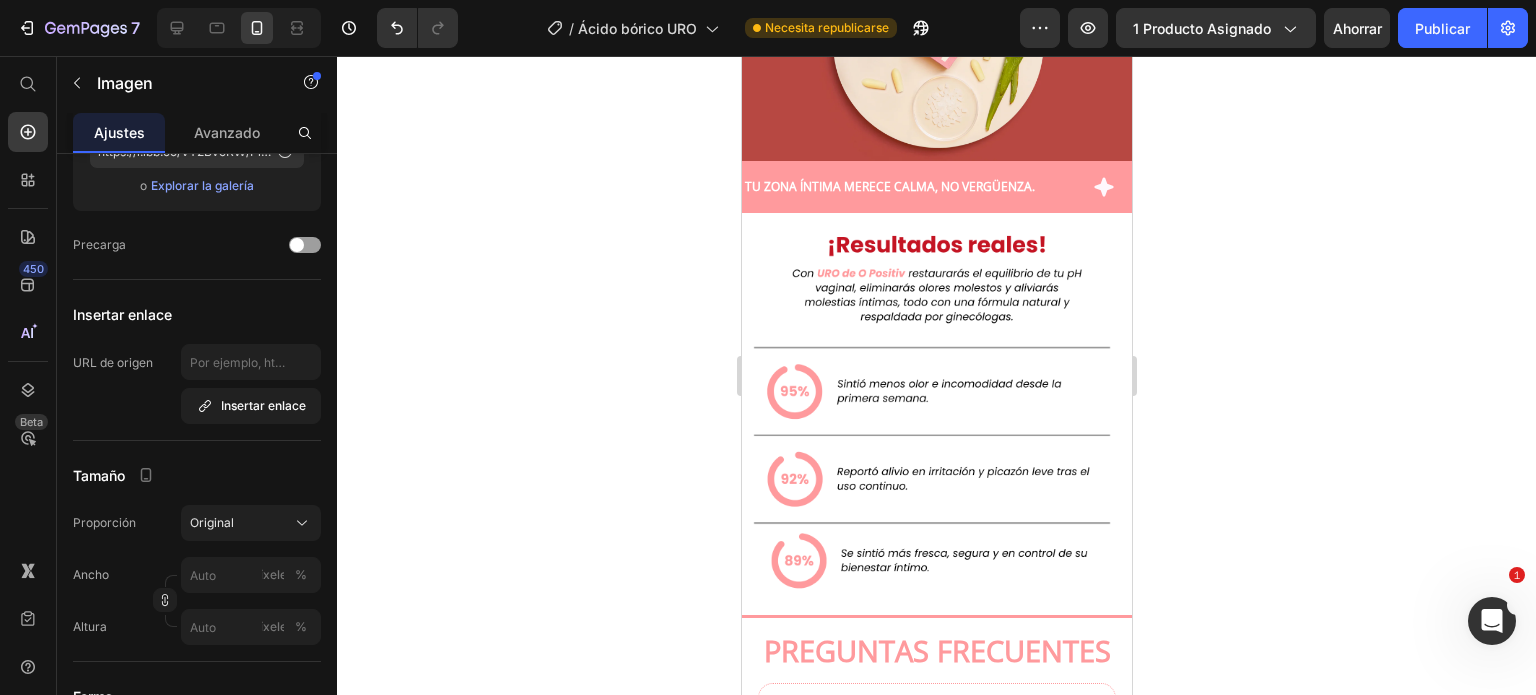 click on "Image" at bounding box center [787, -441] 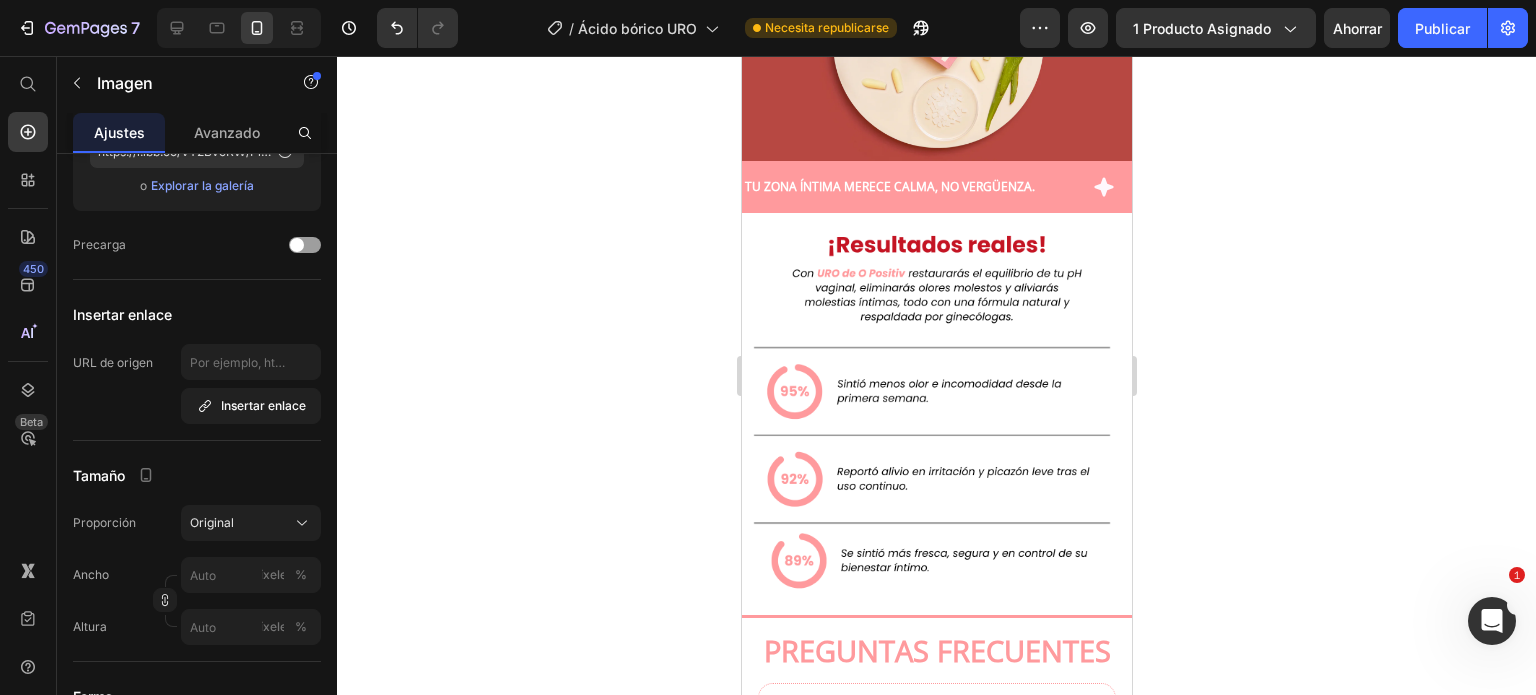click on "Image" at bounding box center [816, -441] 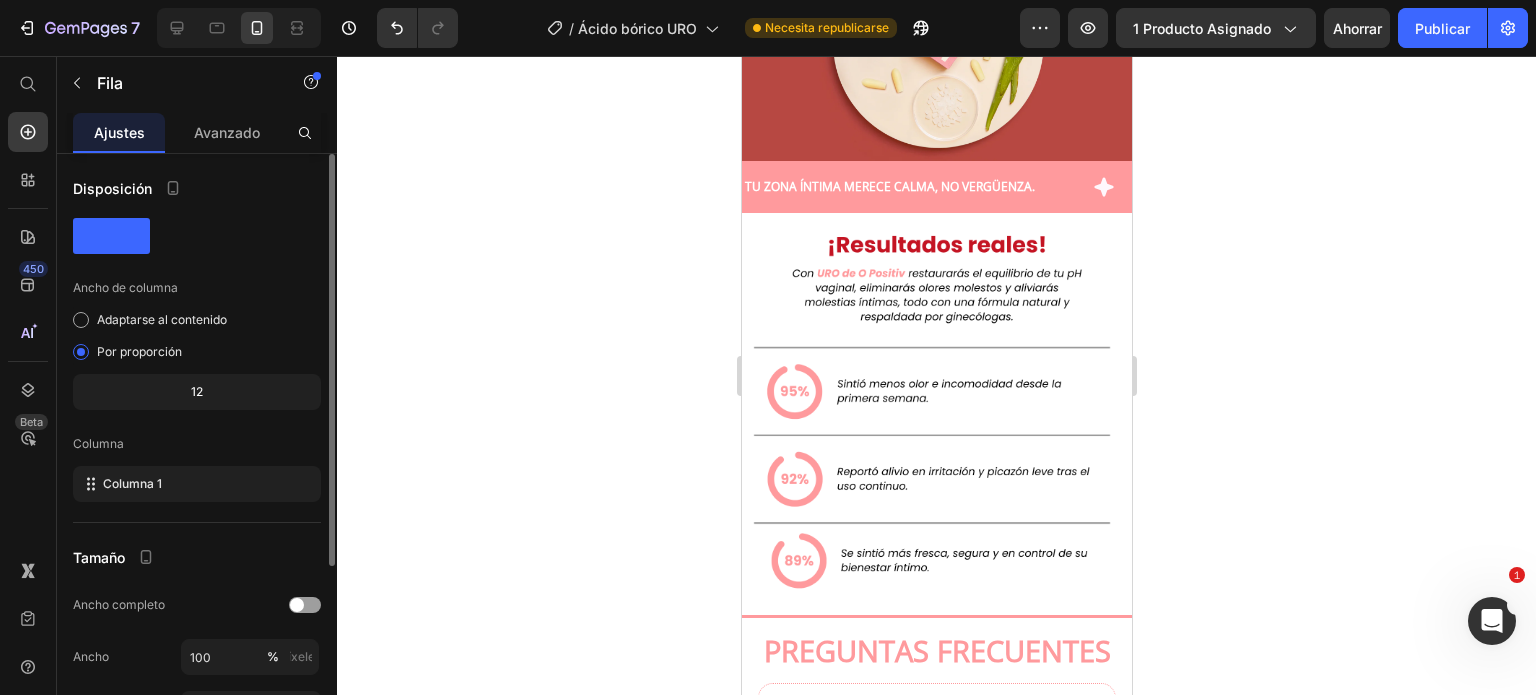 click at bounding box center (936, -341) 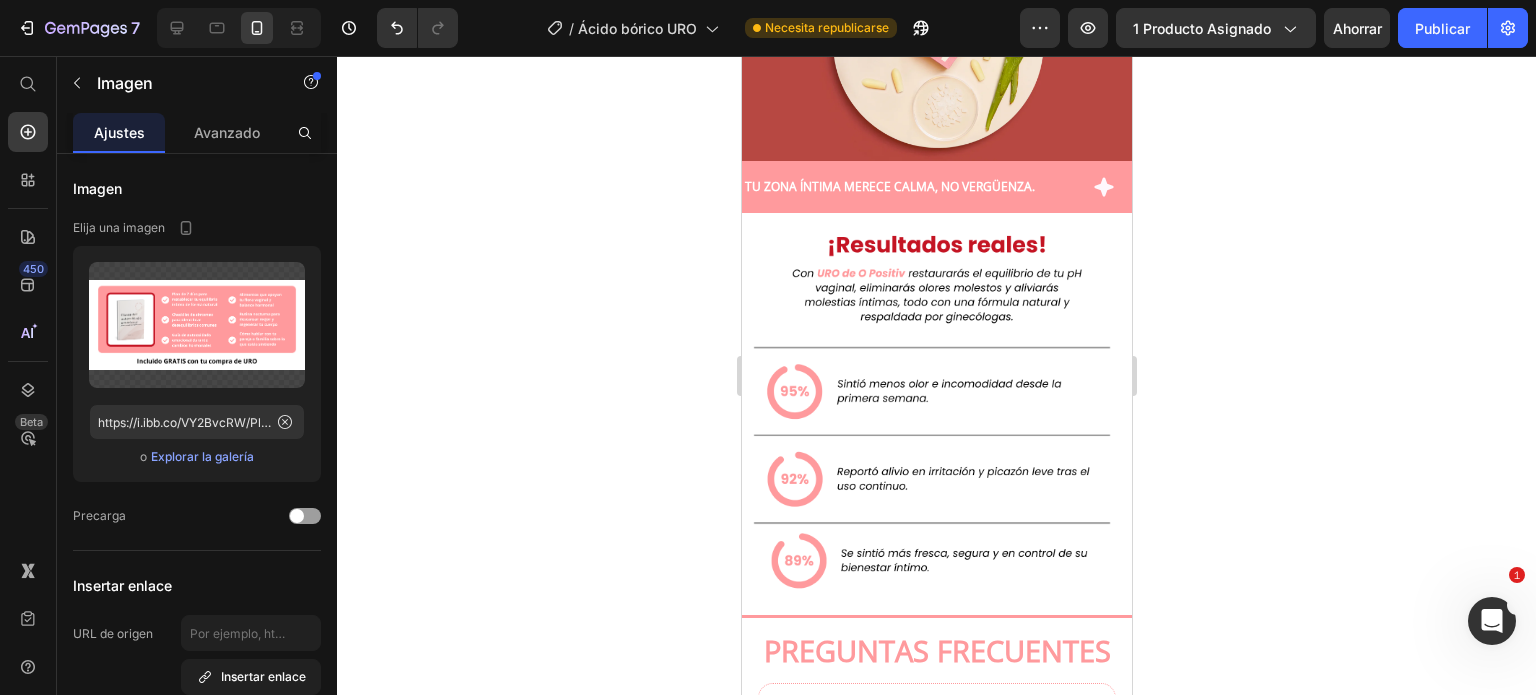 click on "Image" at bounding box center (787, -441) 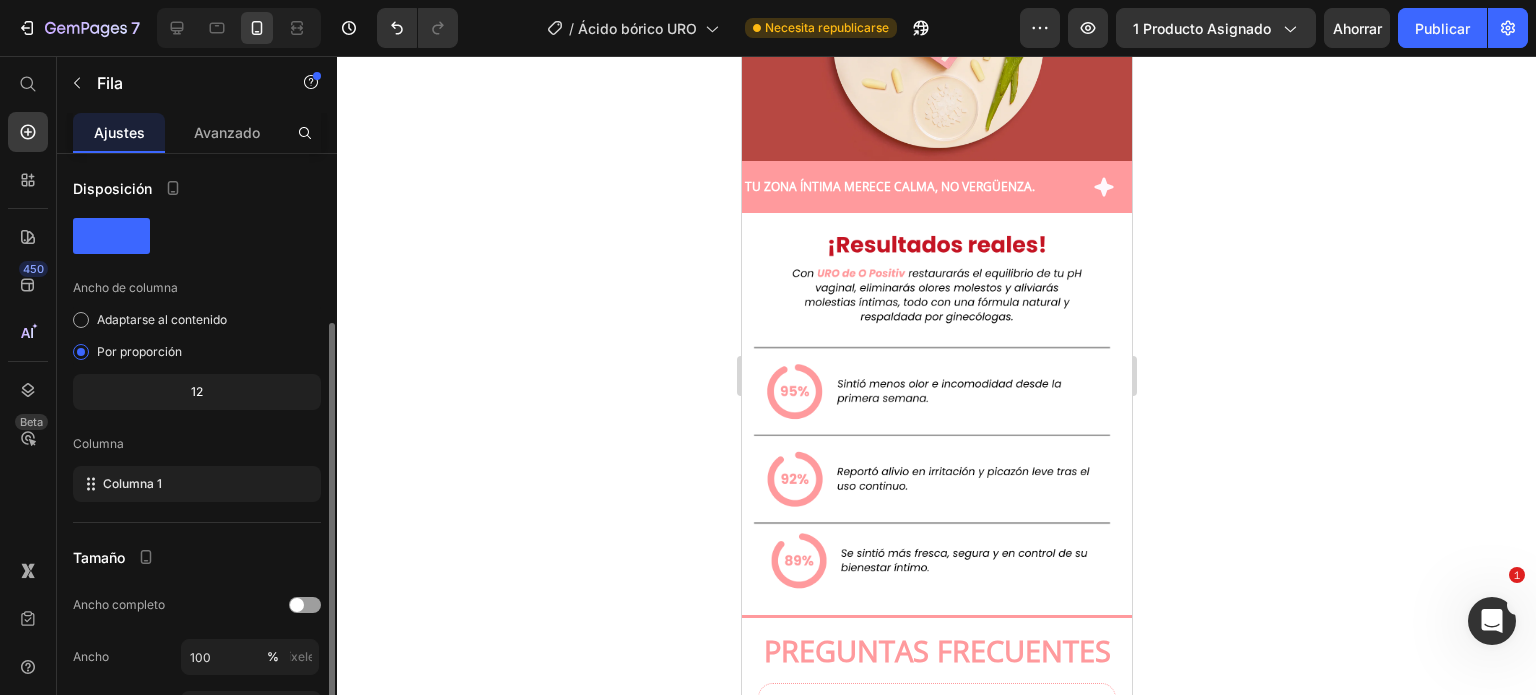 scroll, scrollTop: 268, scrollLeft: 0, axis: vertical 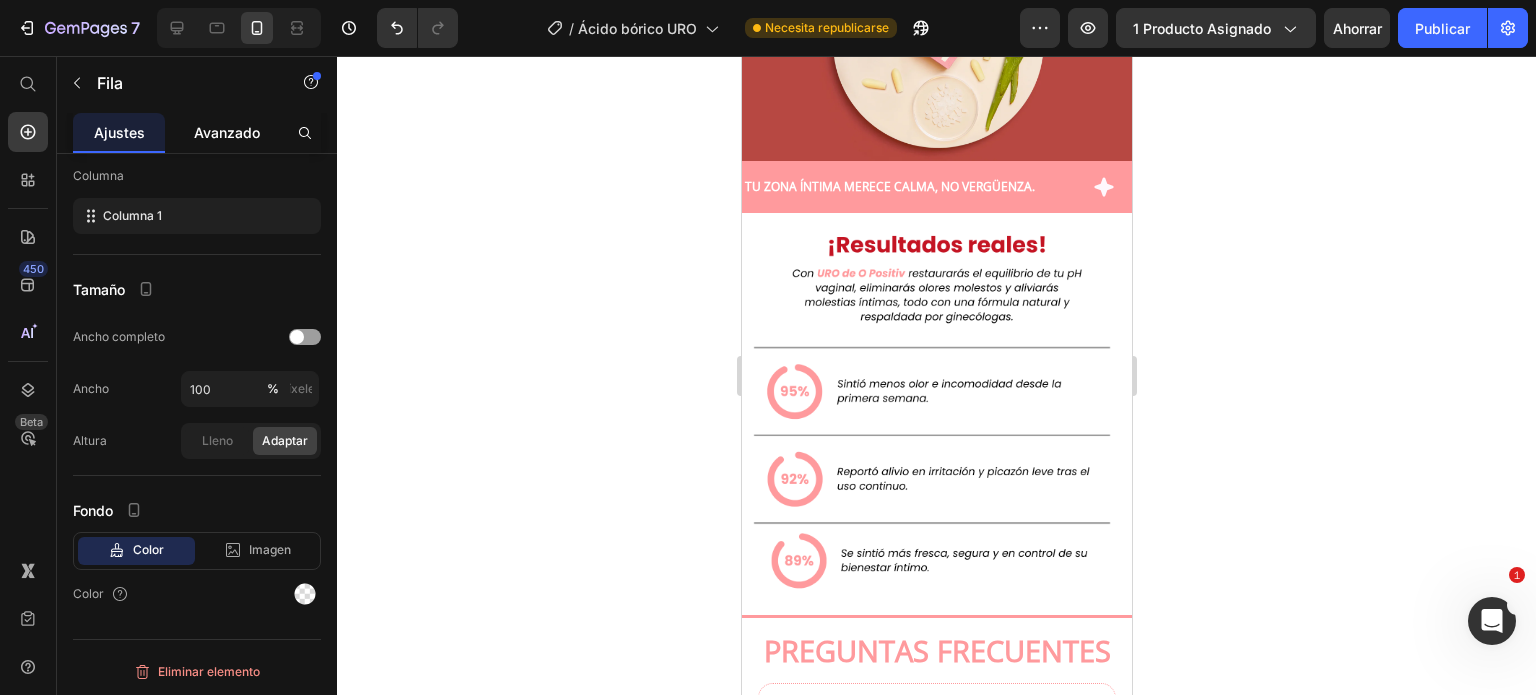 click on "Avanzado" 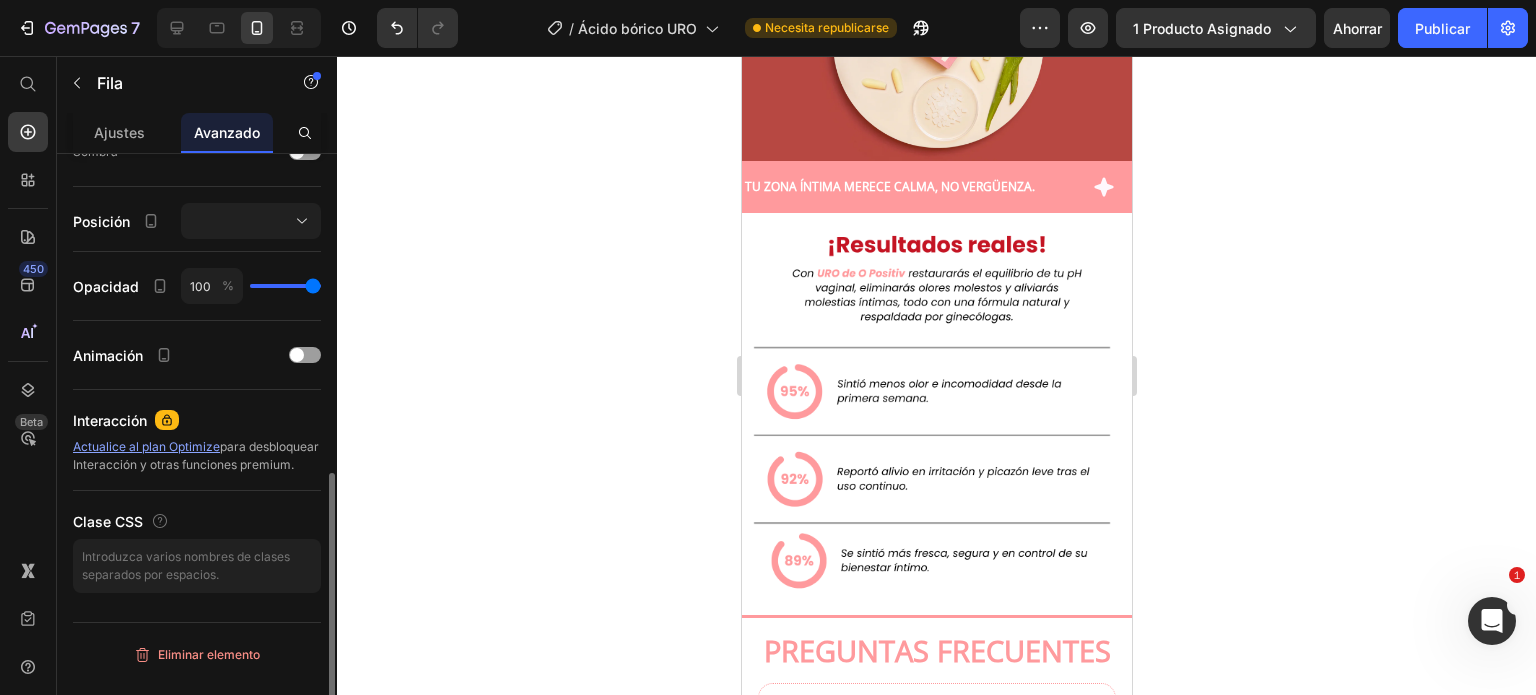 scroll, scrollTop: 586, scrollLeft: 0, axis: vertical 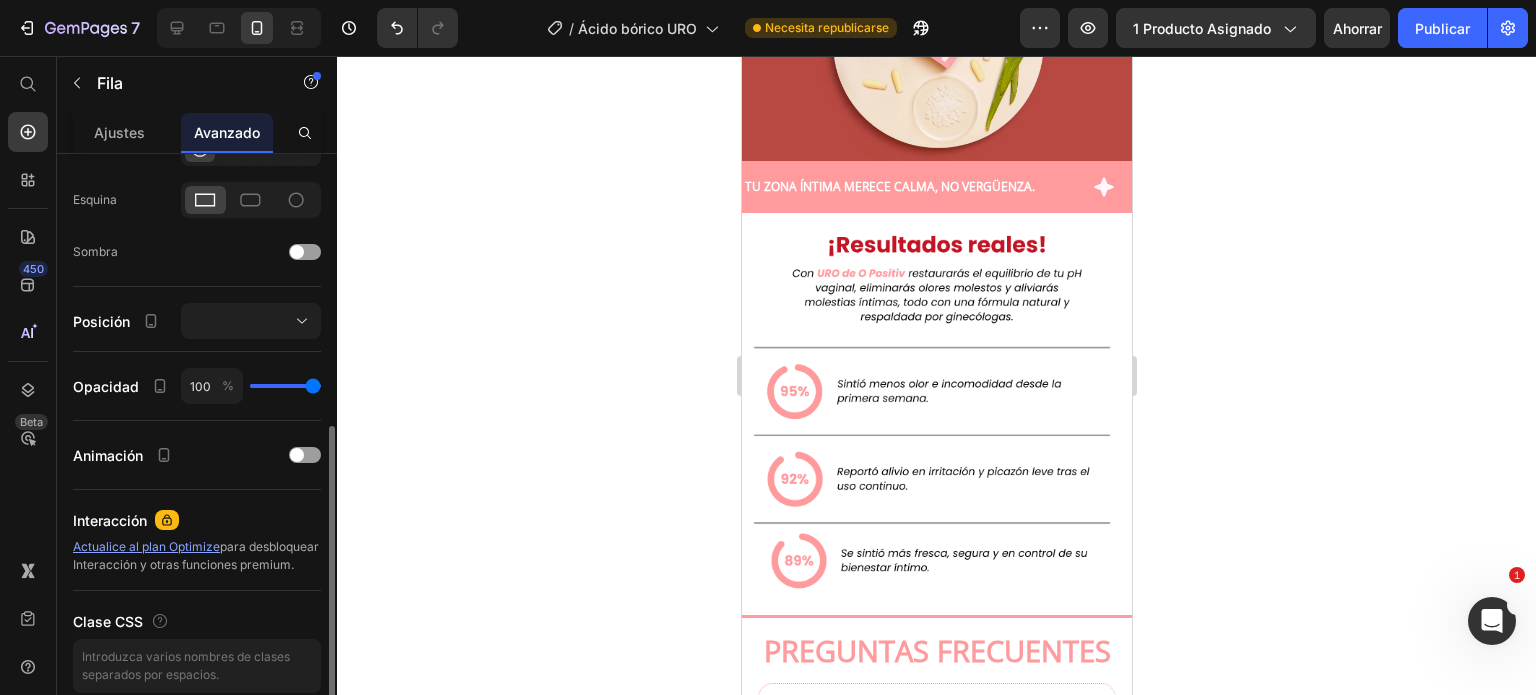 click at bounding box center [936, -341] 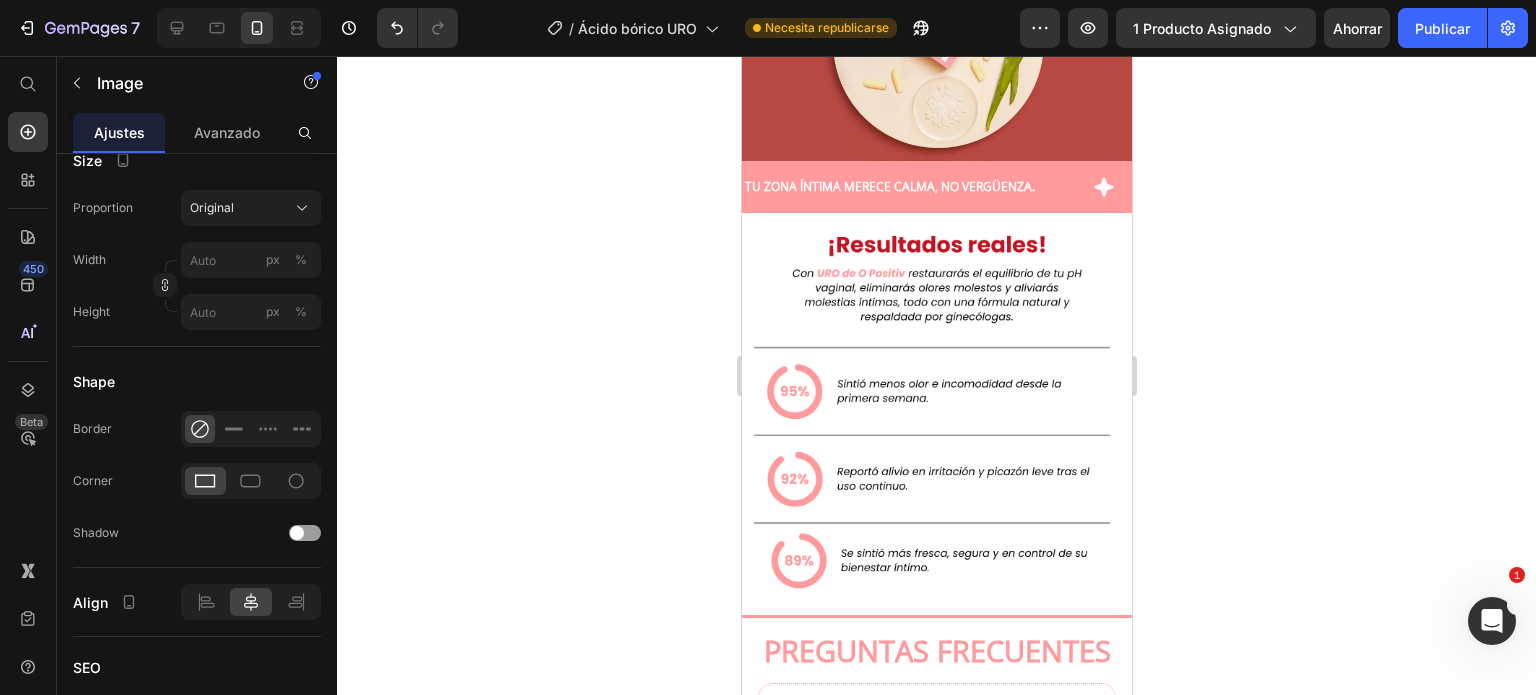 scroll, scrollTop: 0, scrollLeft: 0, axis: both 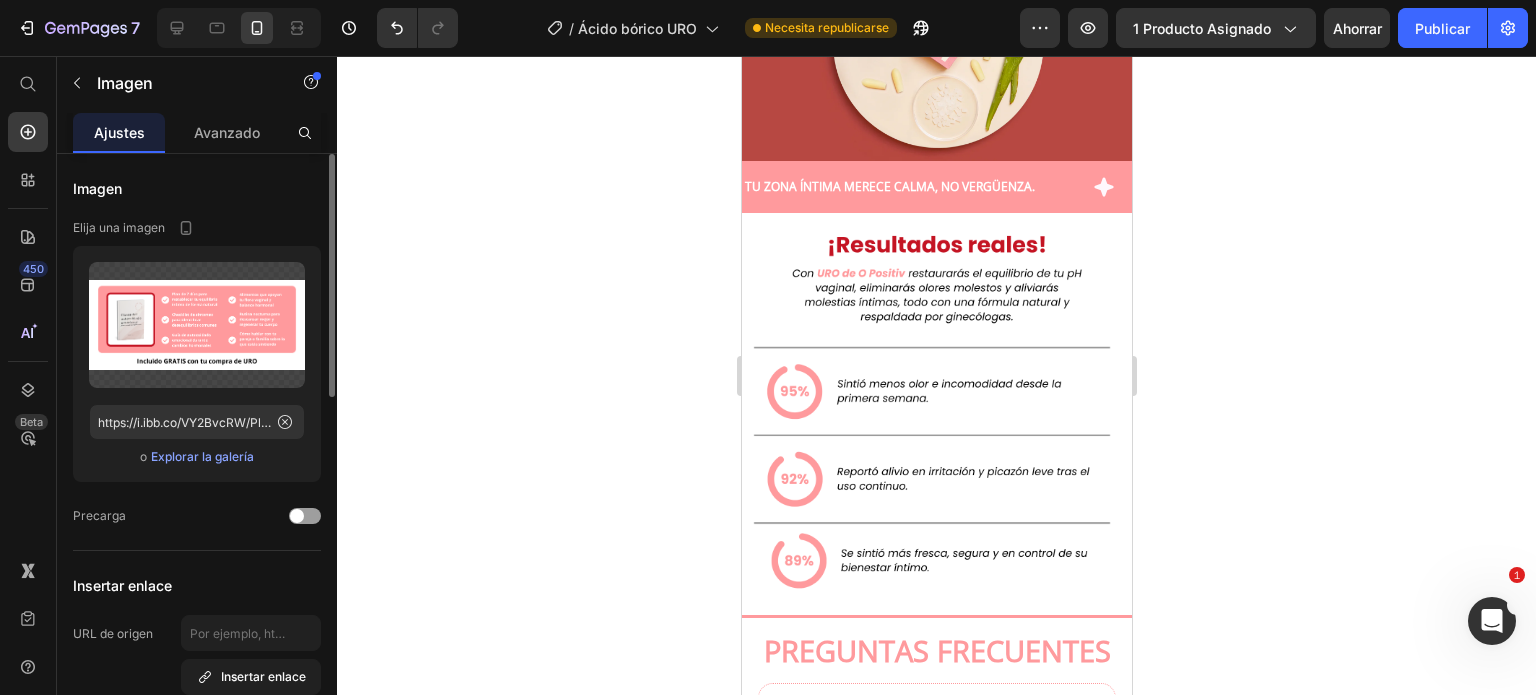 click 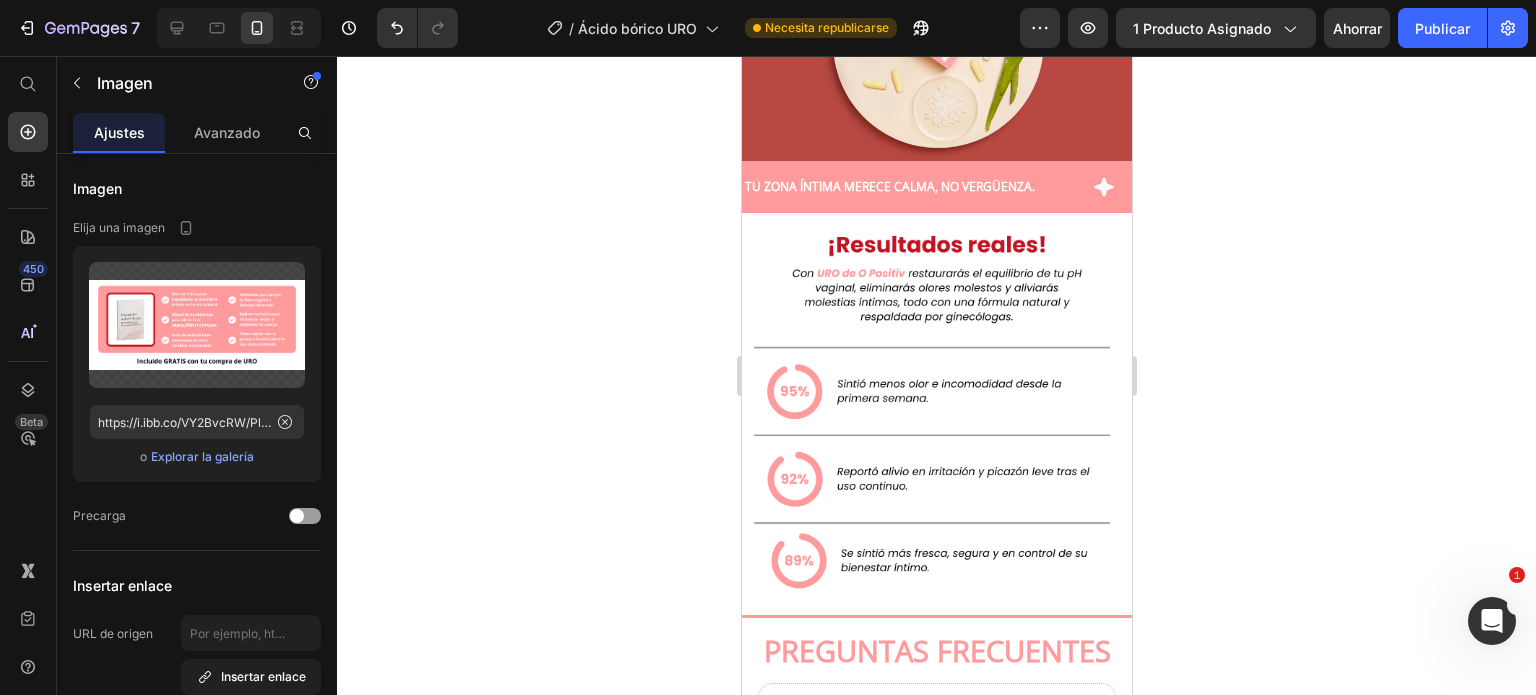 click at bounding box center (936, -341) 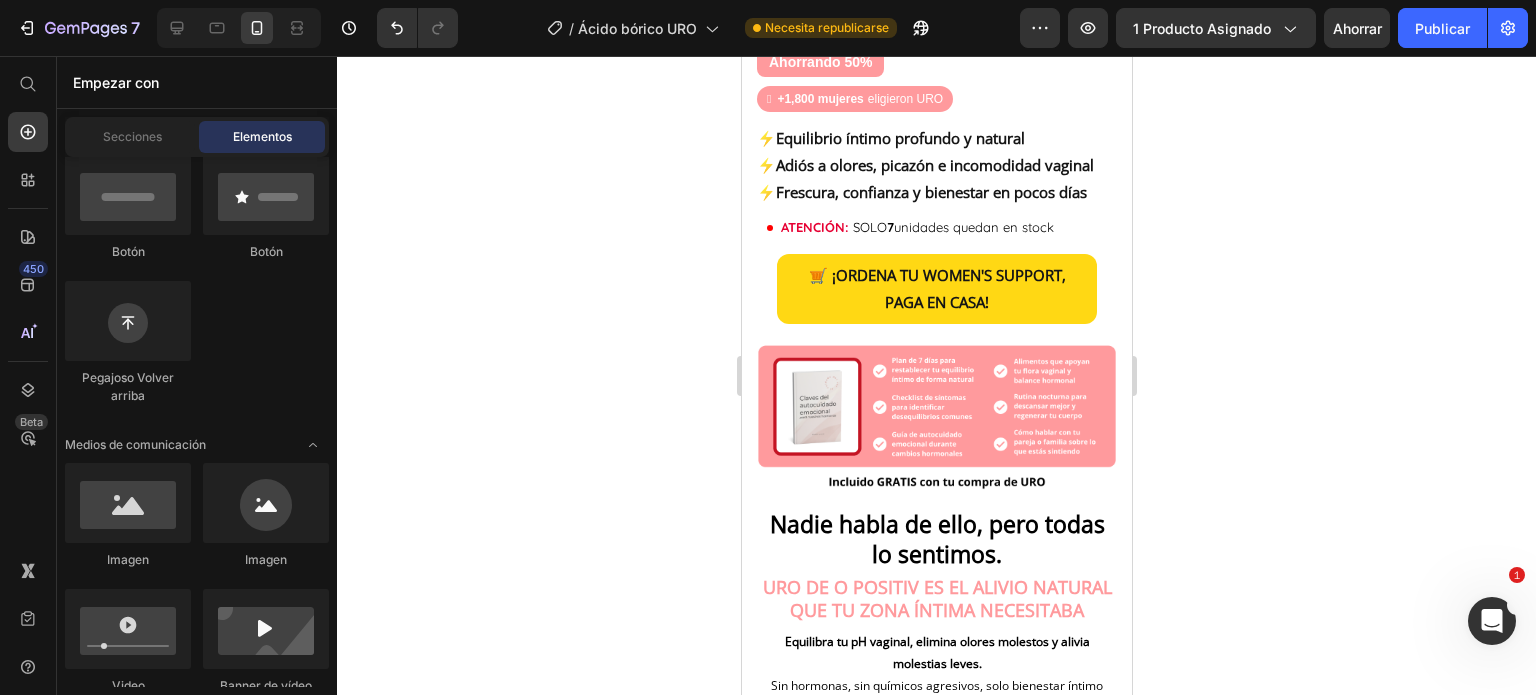 scroll, scrollTop: 1800, scrollLeft: 0, axis: vertical 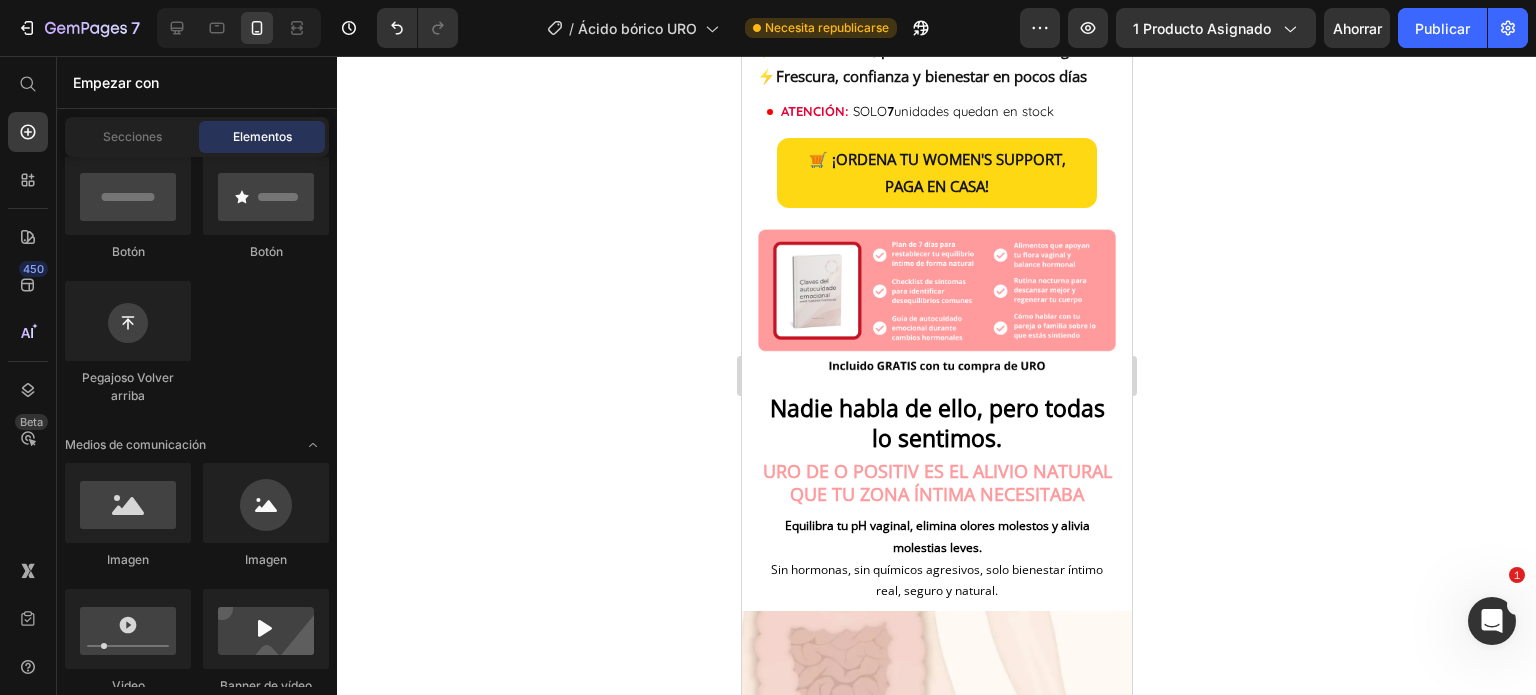 click at bounding box center [936, 300] 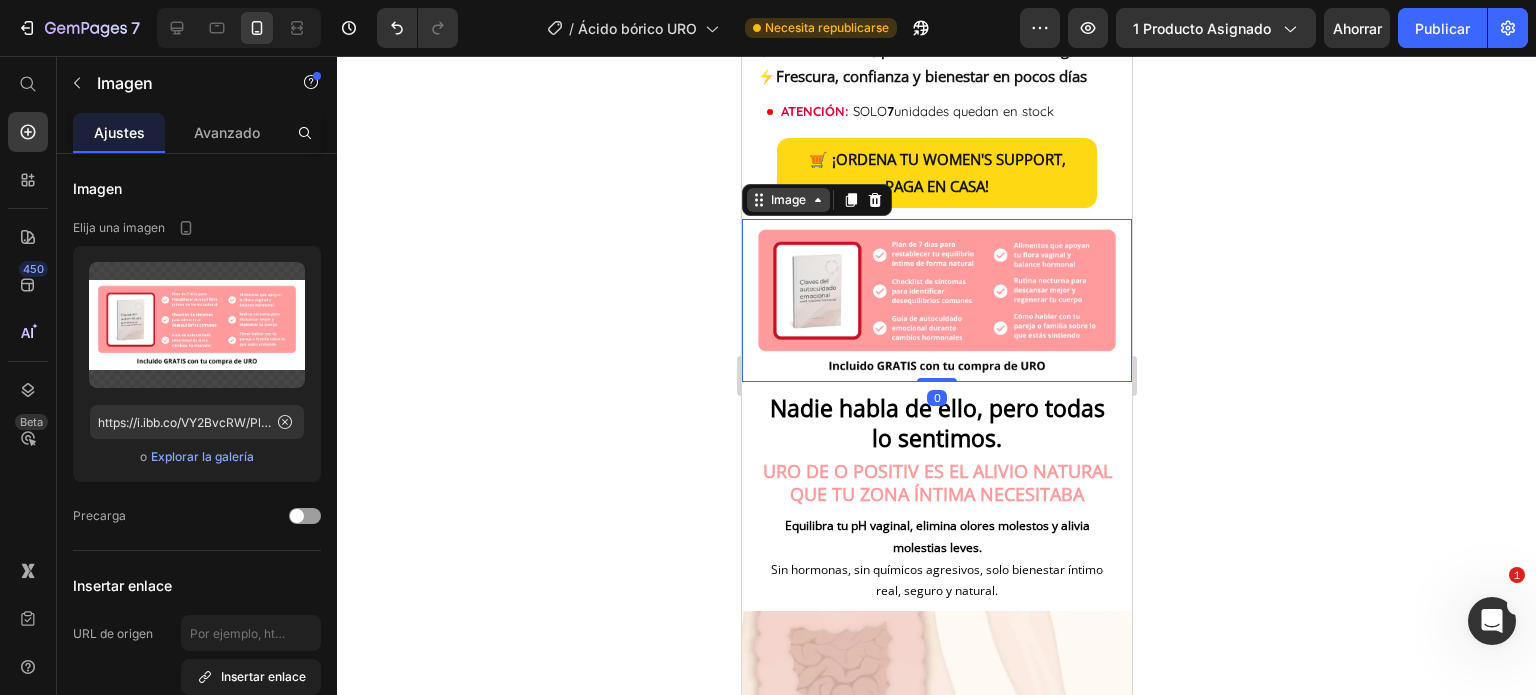 click on "Image" at bounding box center [787, 200] 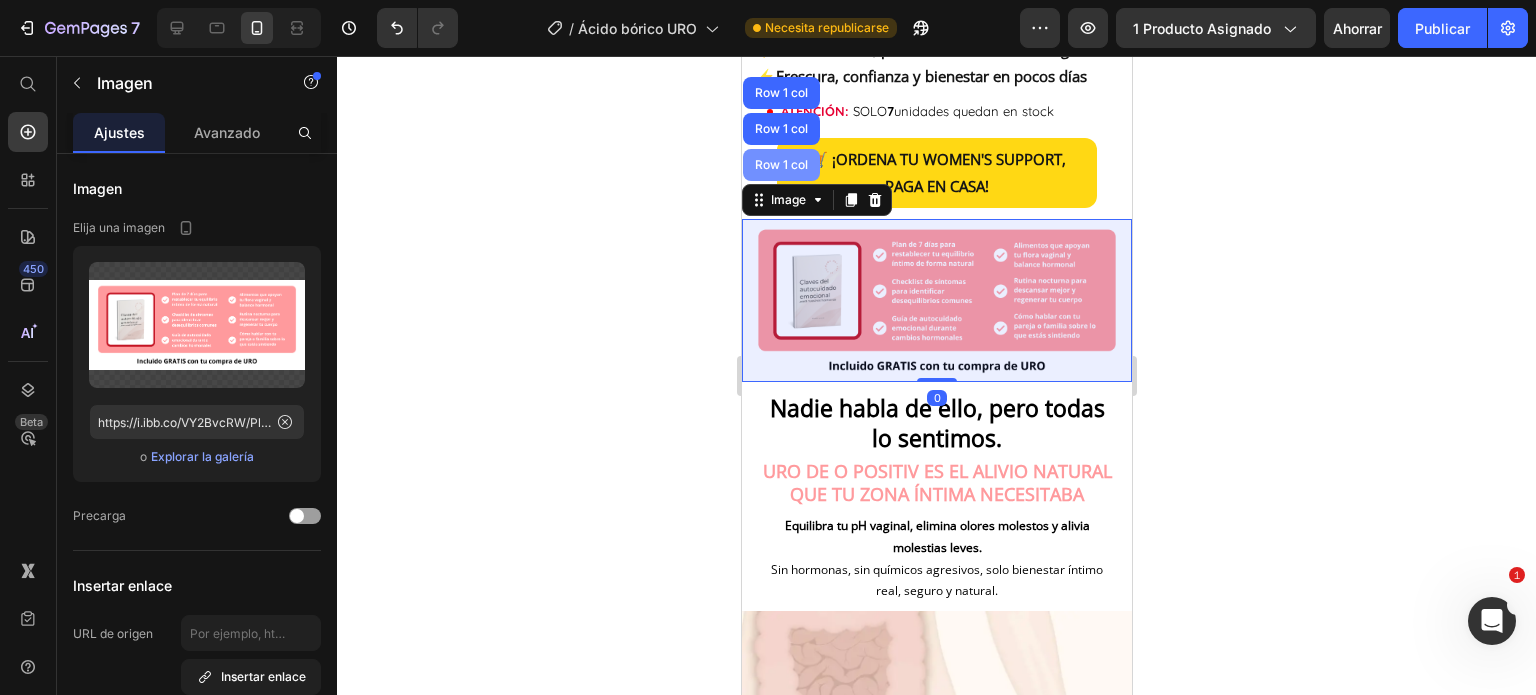 click on "Row 1 col" at bounding box center (780, 165) 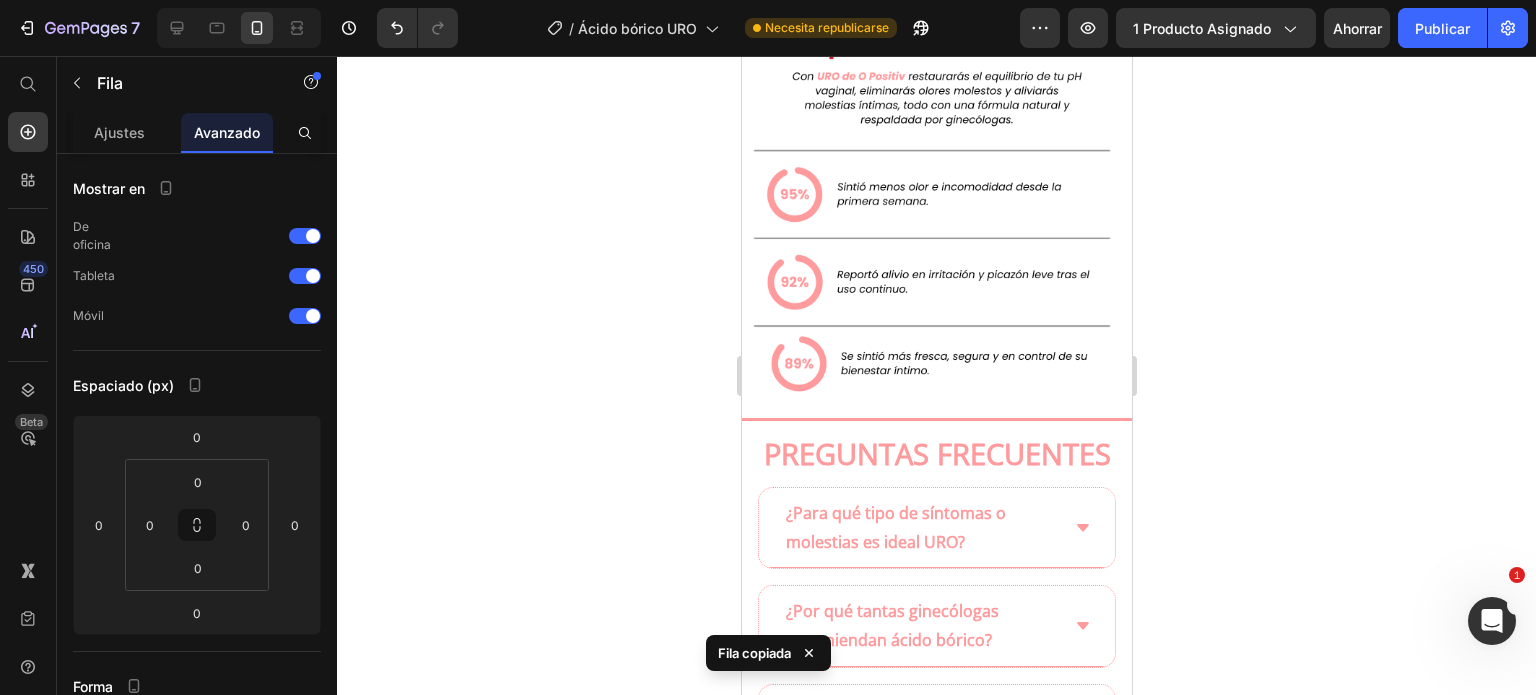 scroll, scrollTop: 4300, scrollLeft: 0, axis: vertical 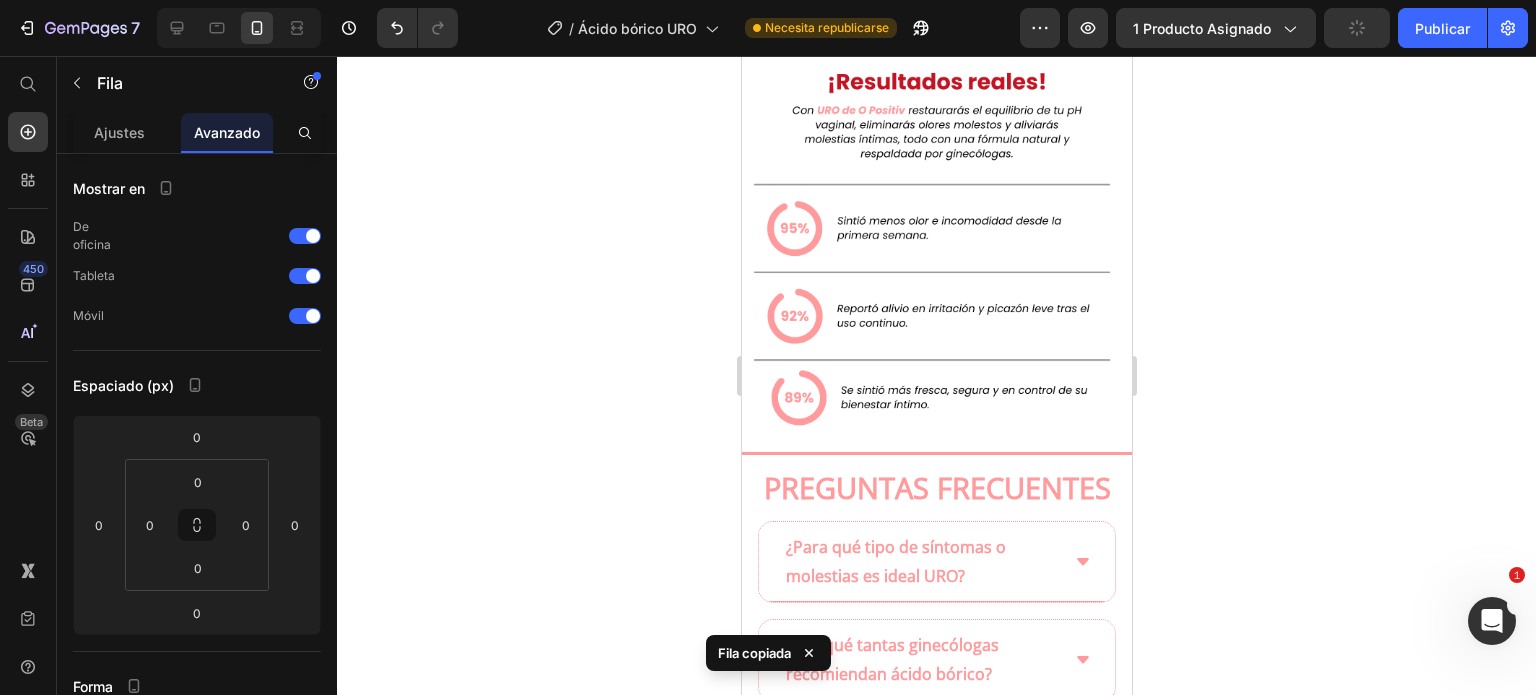 click on "🛒  ORDENA TU LAVADERO, PAGA EN CASA Dynamic Checkout" at bounding box center [936, -468] 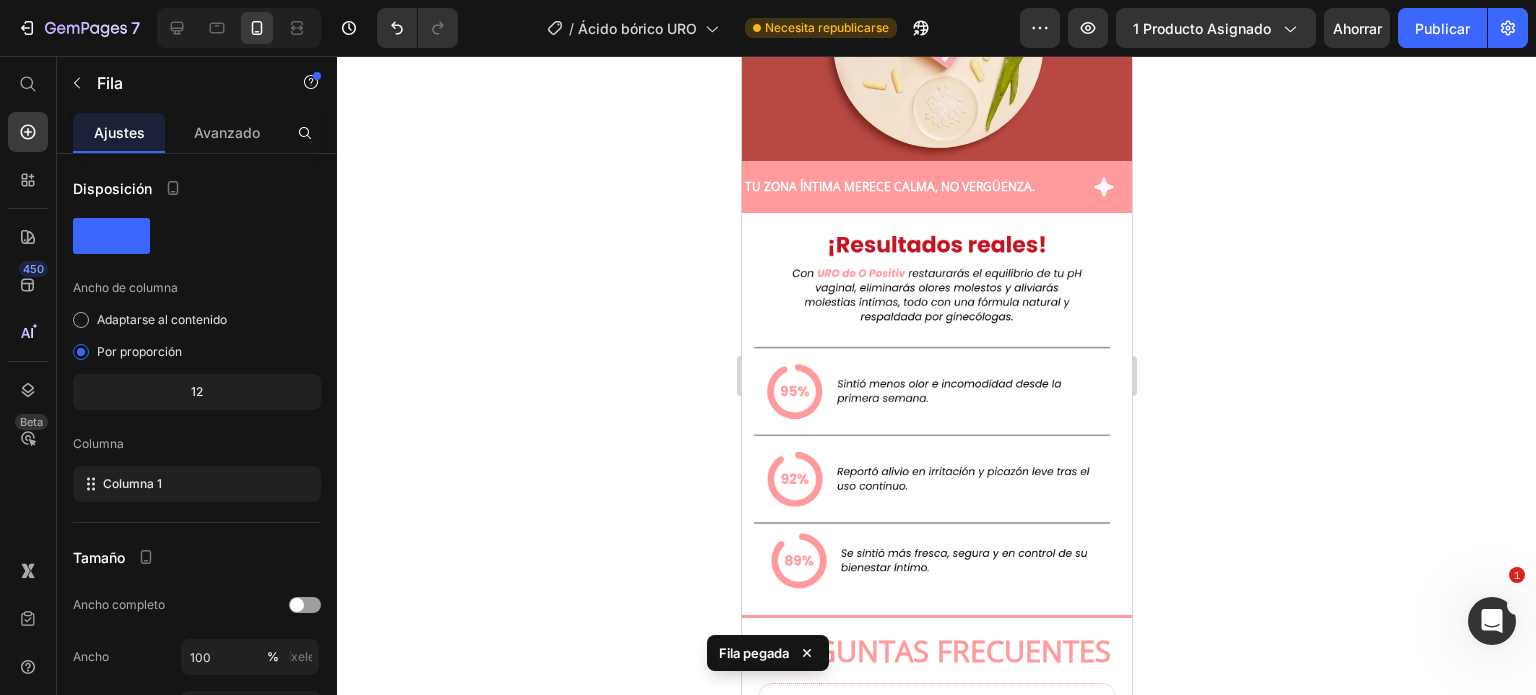 click at bounding box center (936, -341) 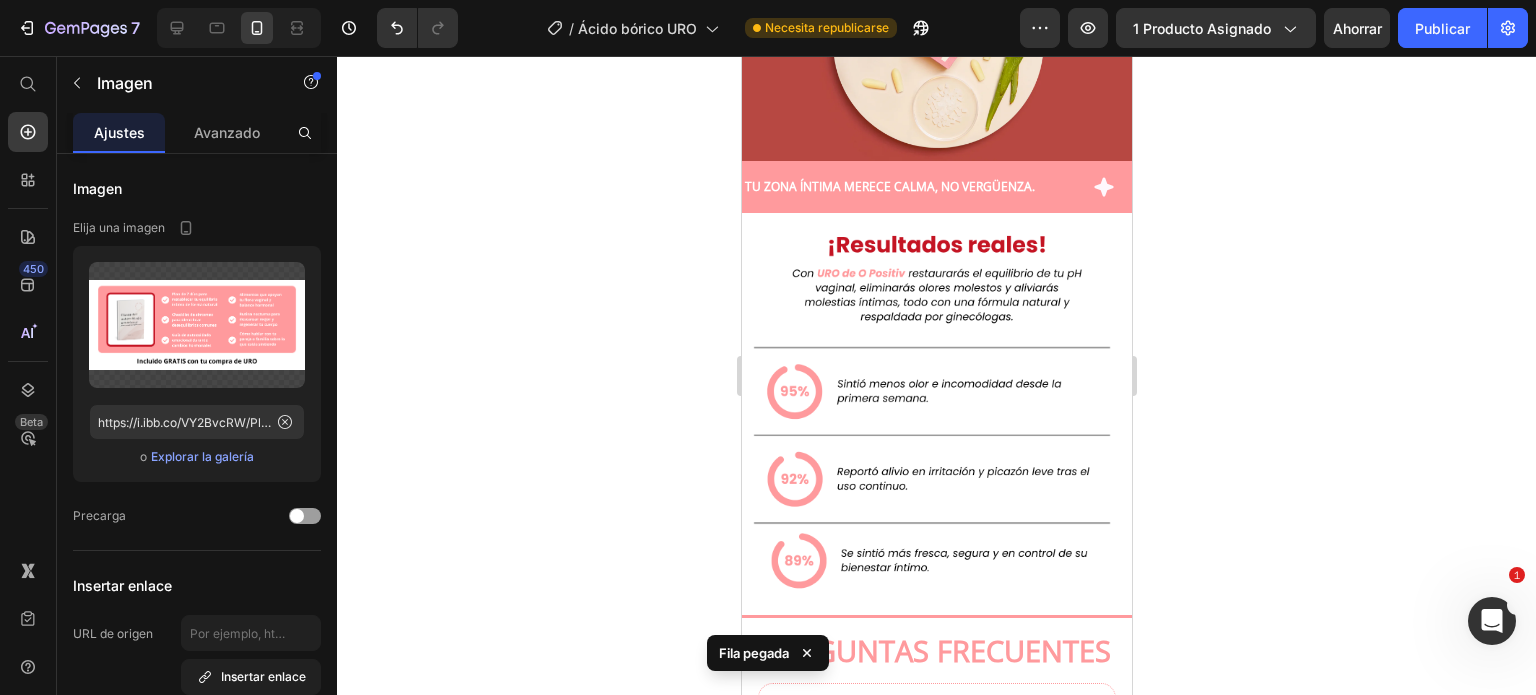 click on "Image" at bounding box center (787, -441) 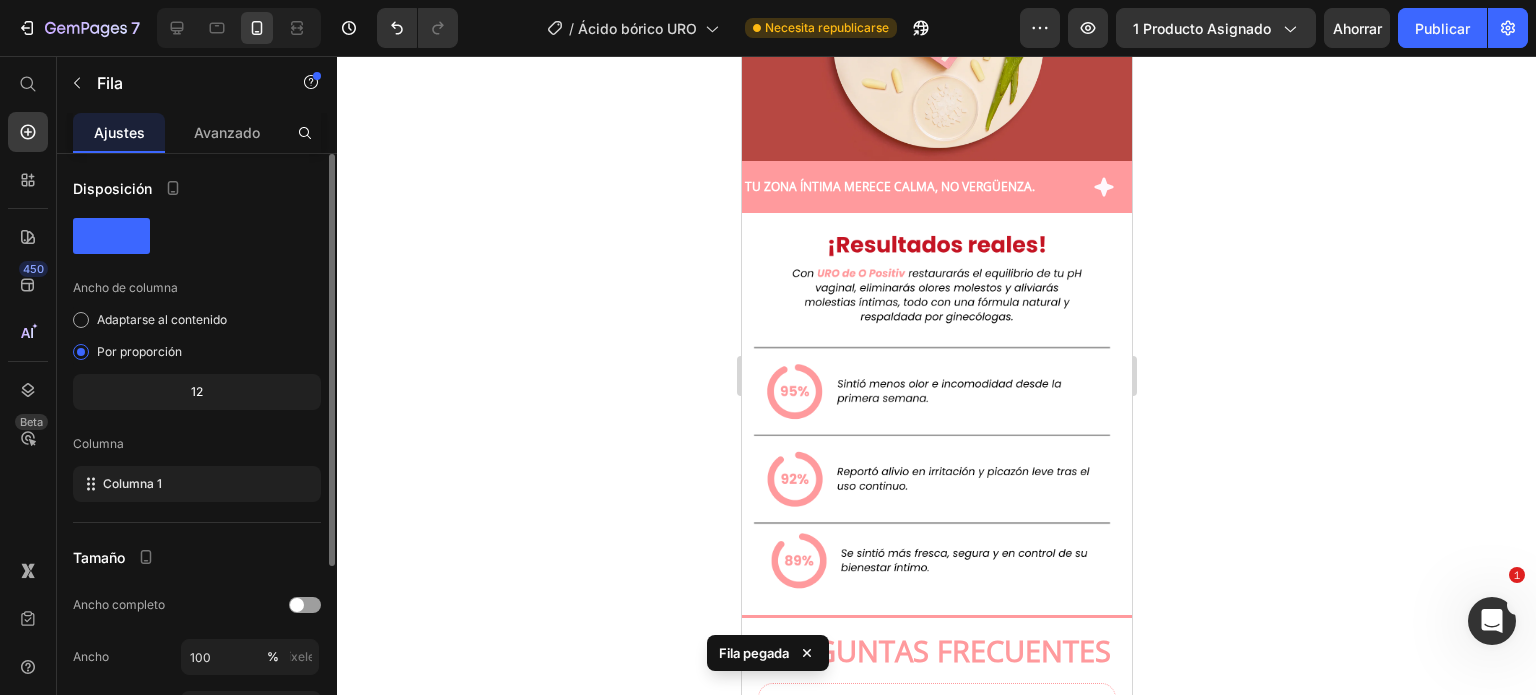 scroll, scrollTop: 268, scrollLeft: 0, axis: vertical 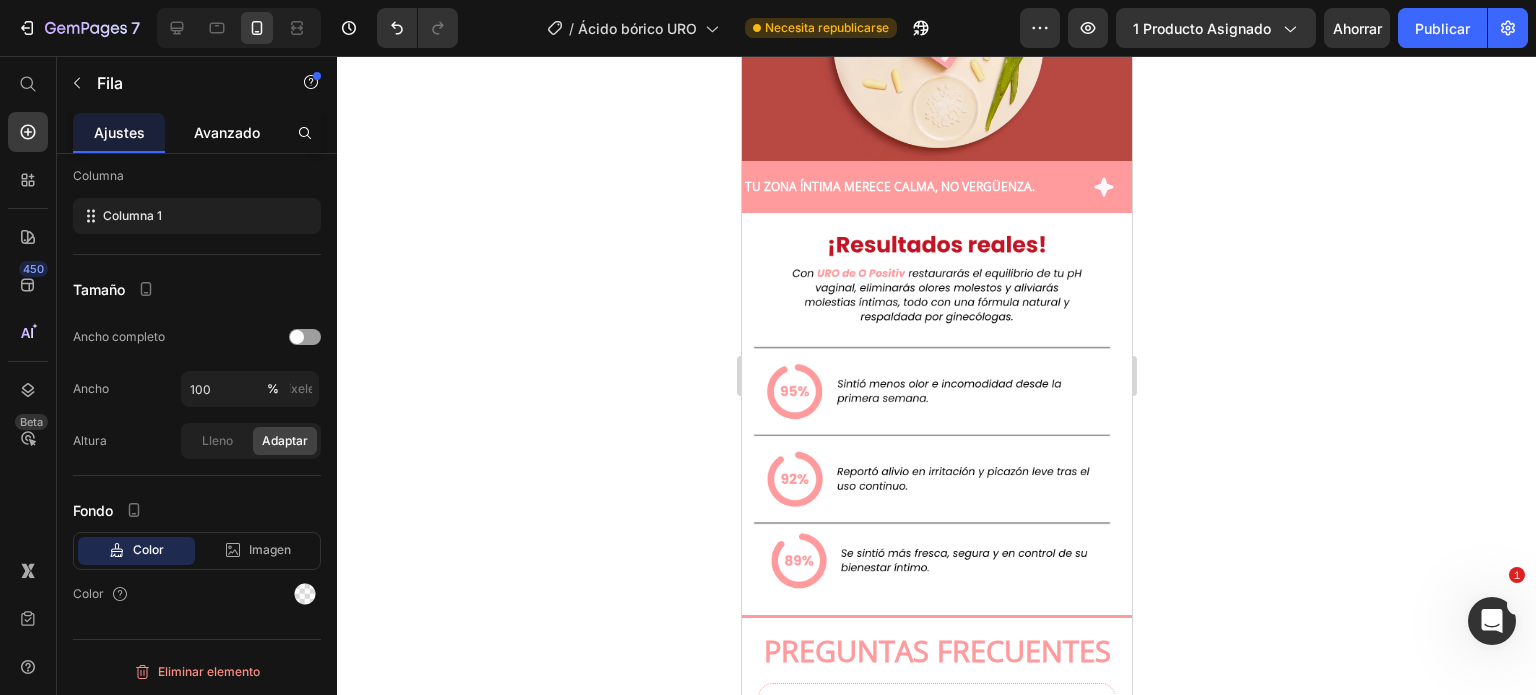 click on "Avanzado" 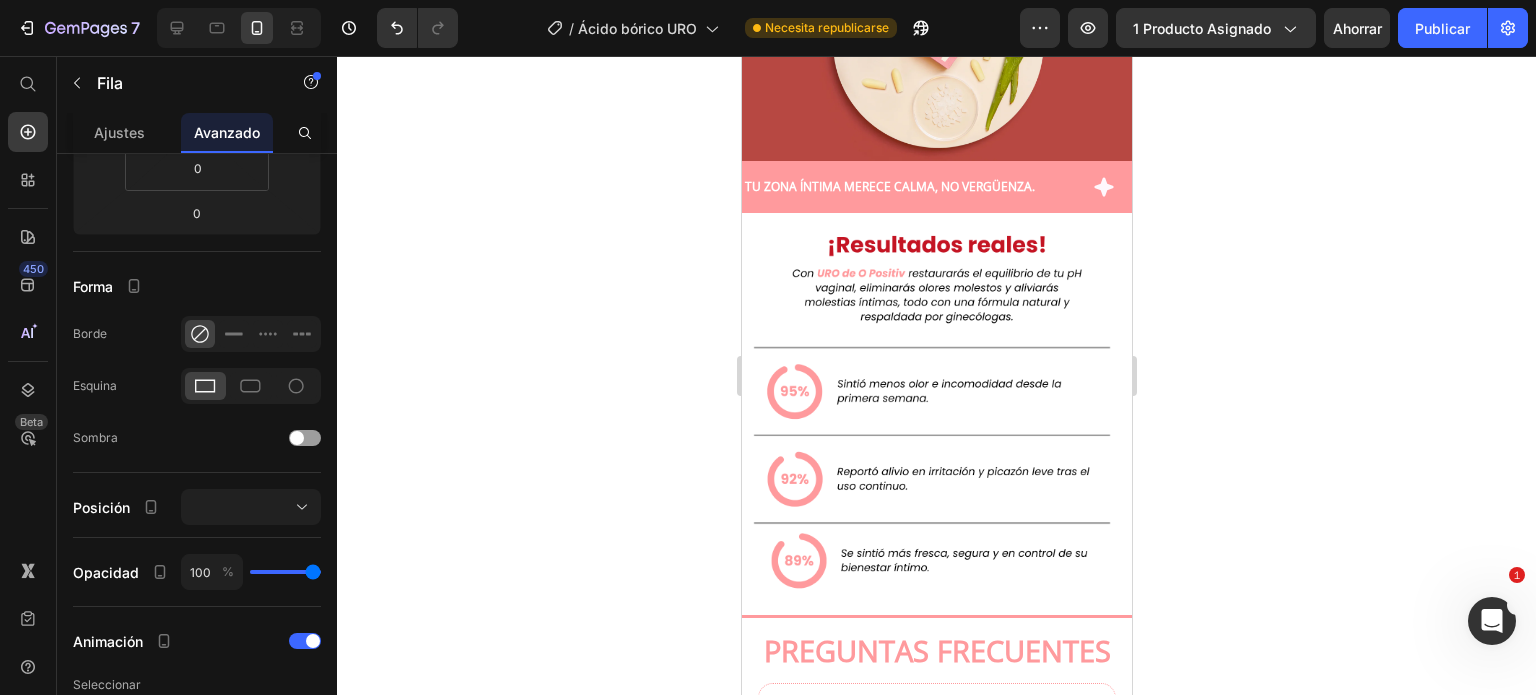 scroll, scrollTop: 900, scrollLeft: 0, axis: vertical 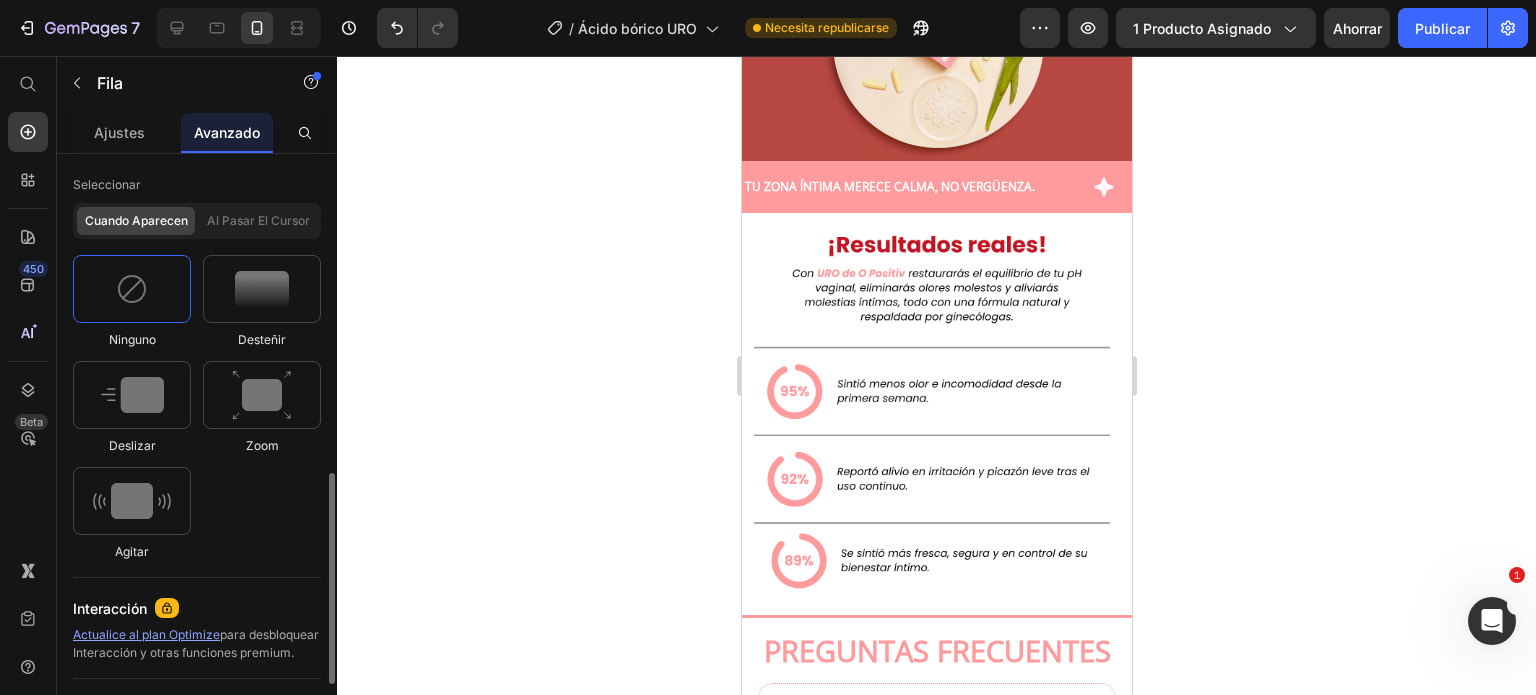 click at bounding box center [132, 289] 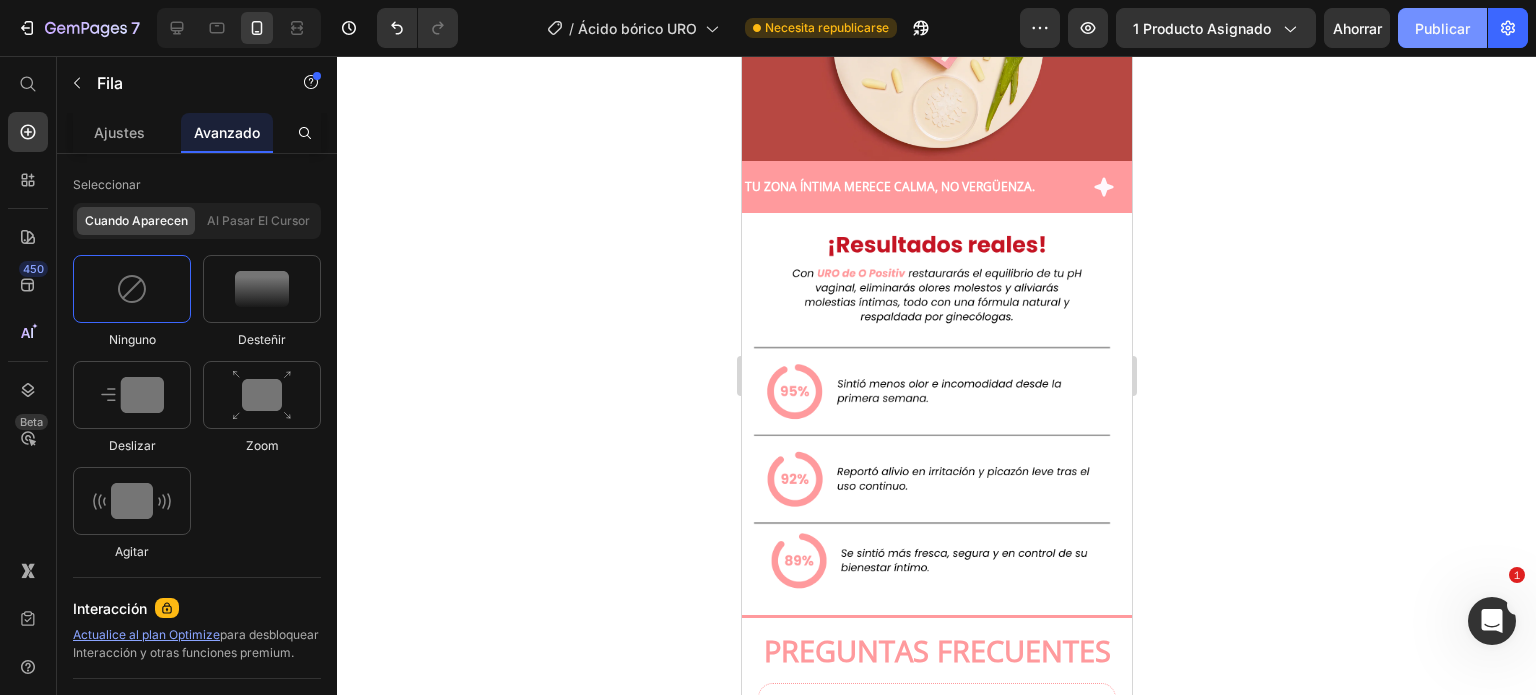 click on "Publicar" at bounding box center (1442, 28) 